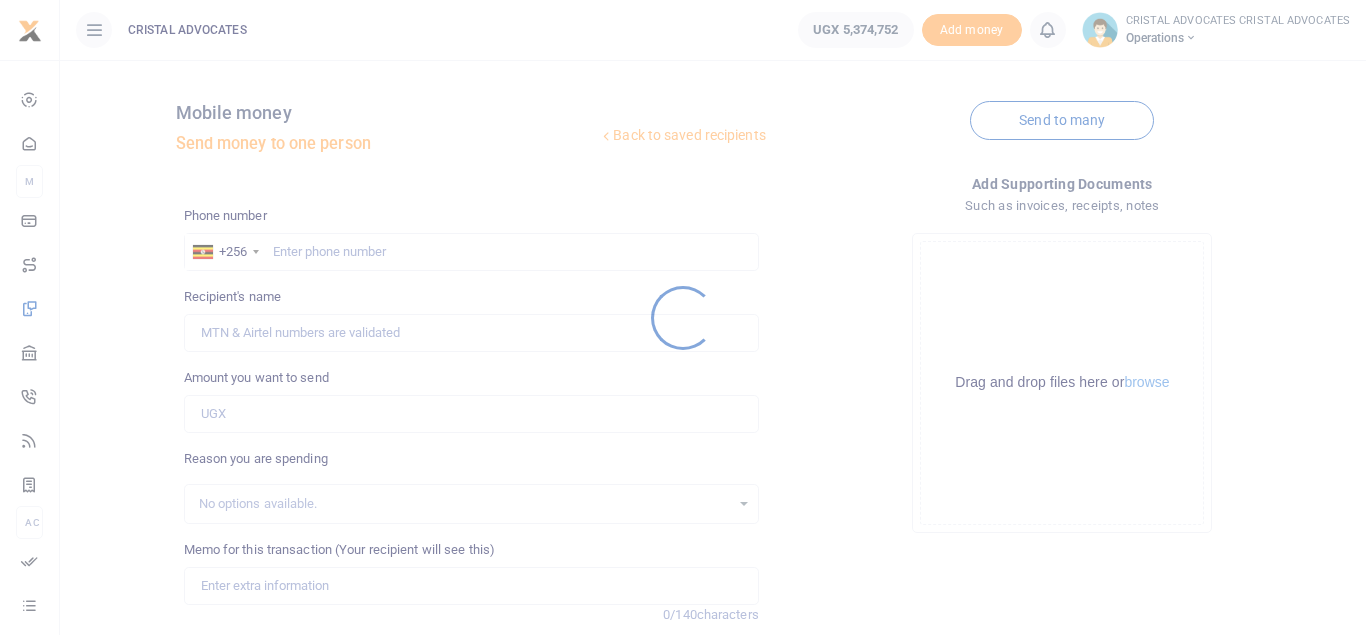 scroll, scrollTop: 0, scrollLeft: 0, axis: both 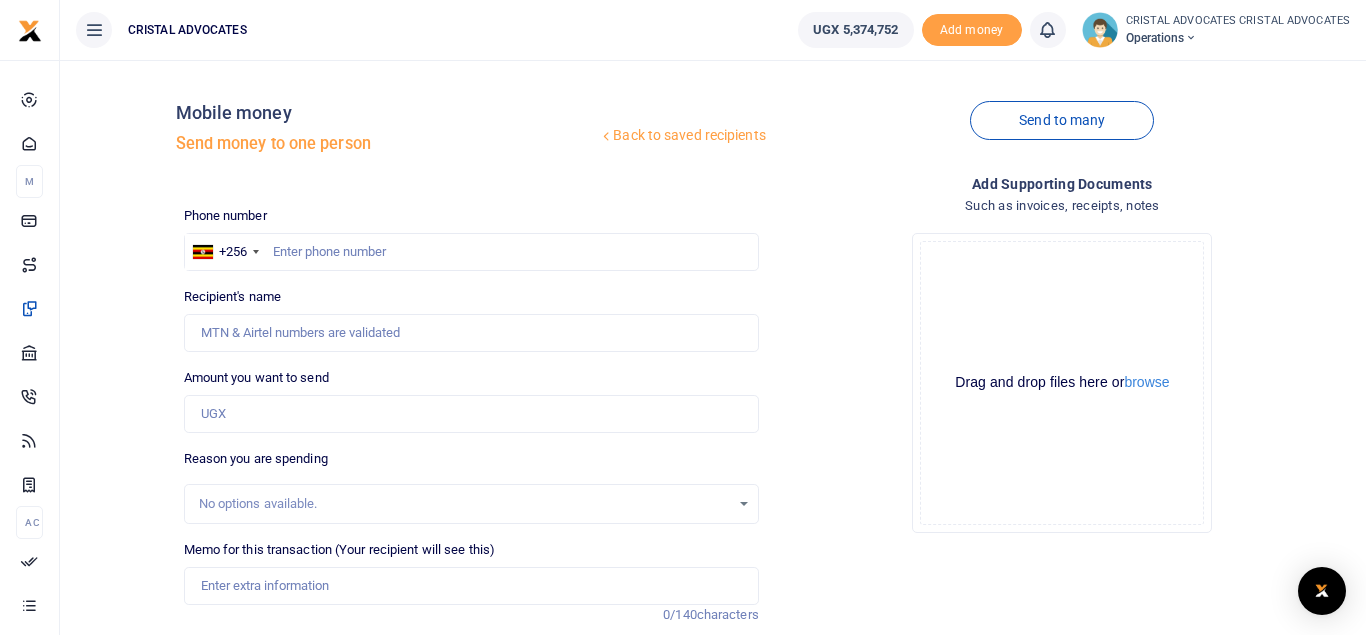 click on "Drag and drop files here or  browse Powered by  Uppy" 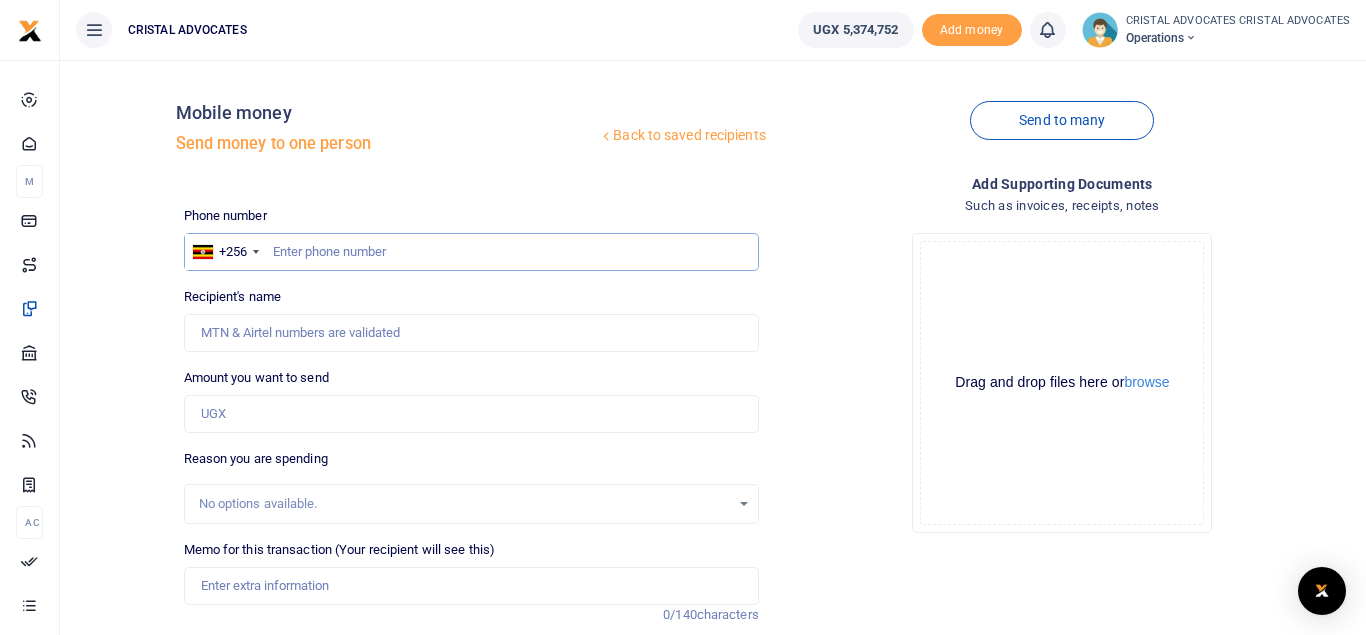 click at bounding box center [471, 252] 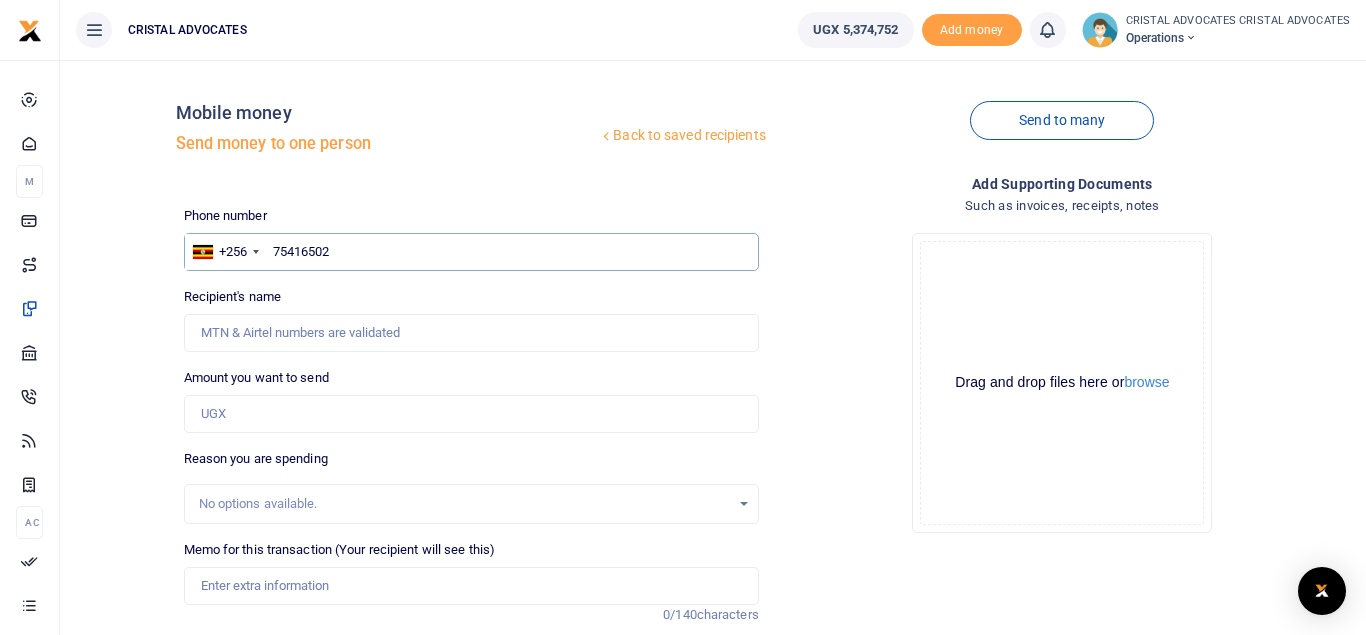 type on "754165029" 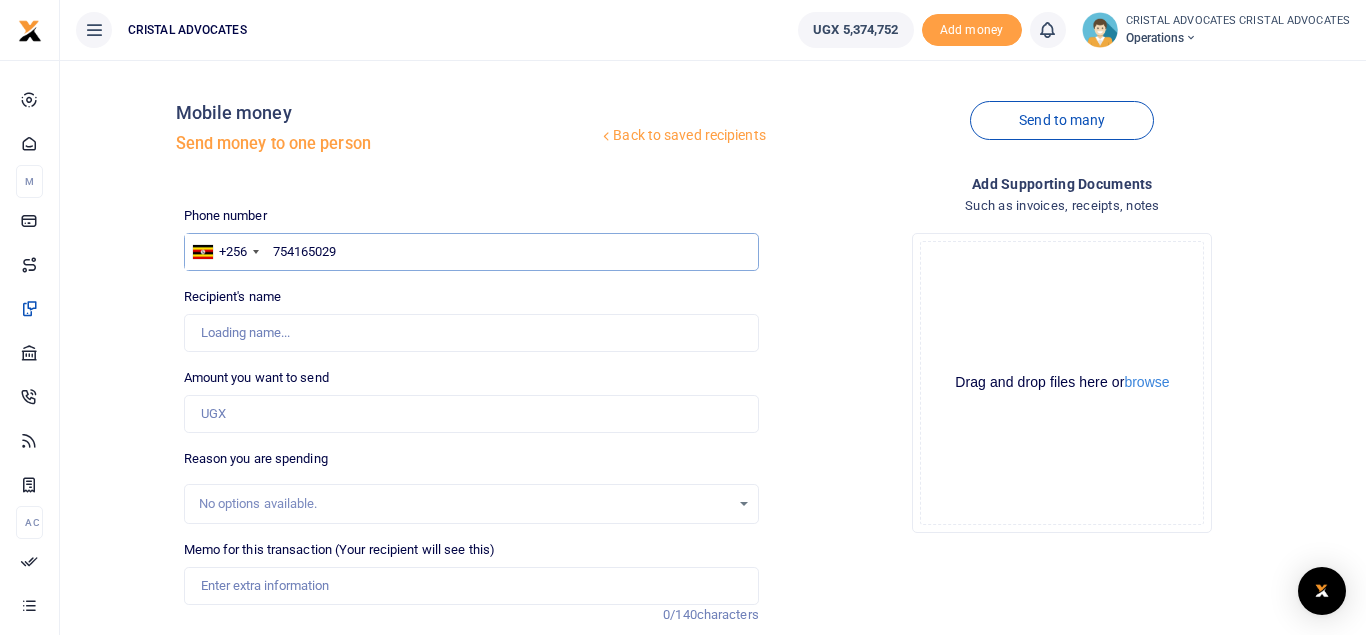 type on "Sumayia Ssesanga" 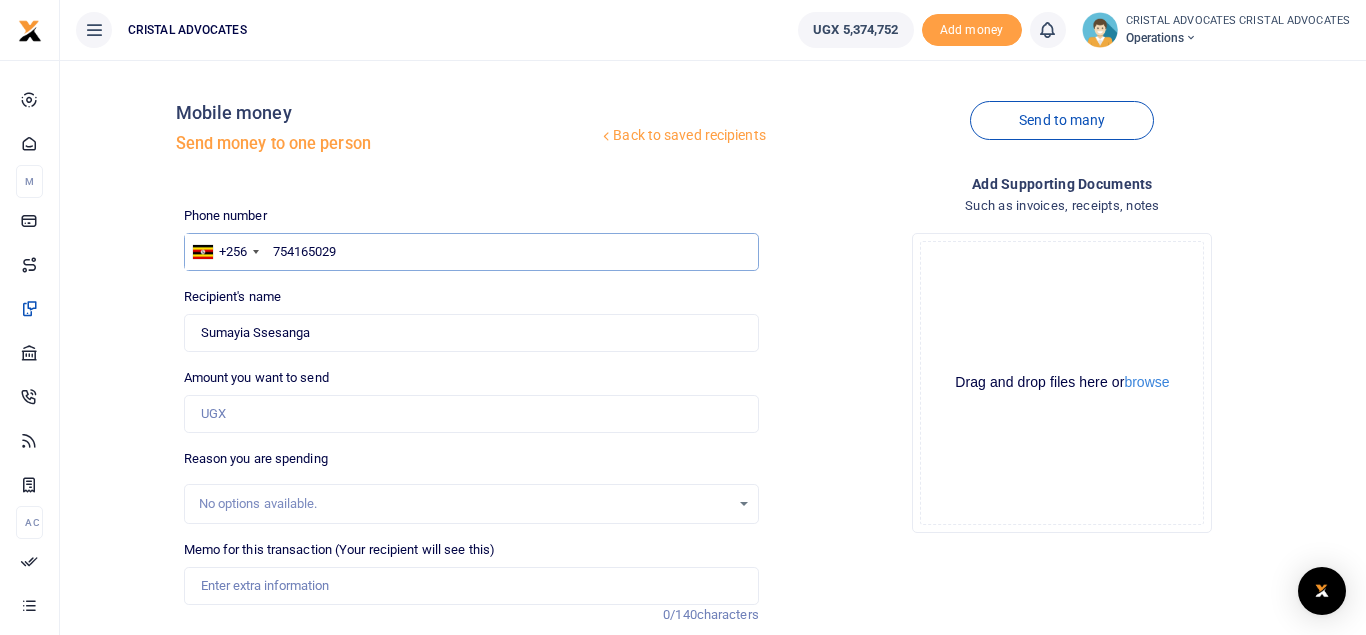 type on "754165029" 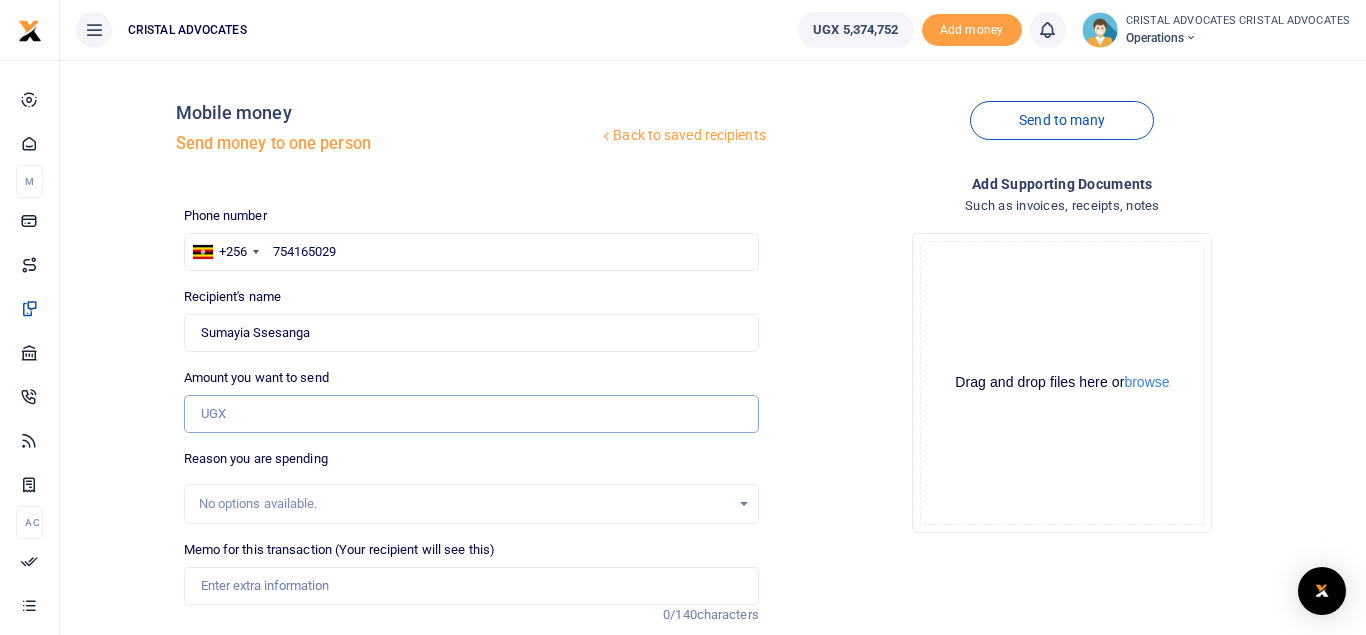 click on "Amount you want to send" at bounding box center (471, 414) 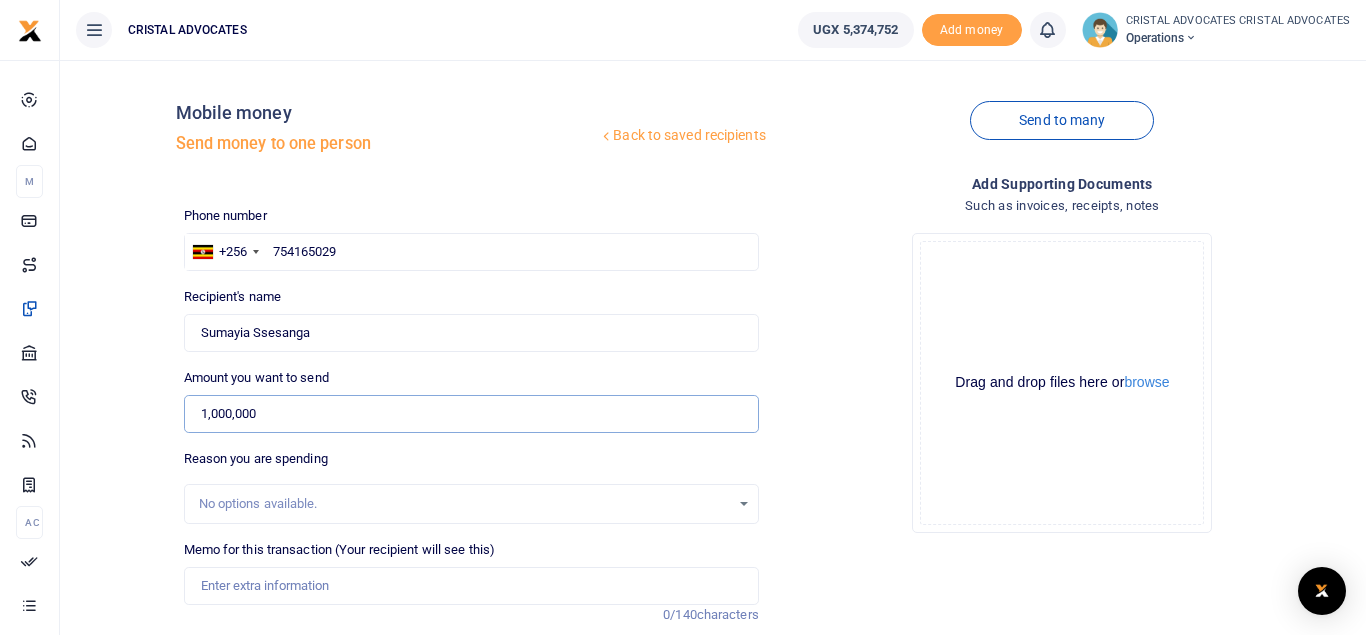 type on "1,000,000" 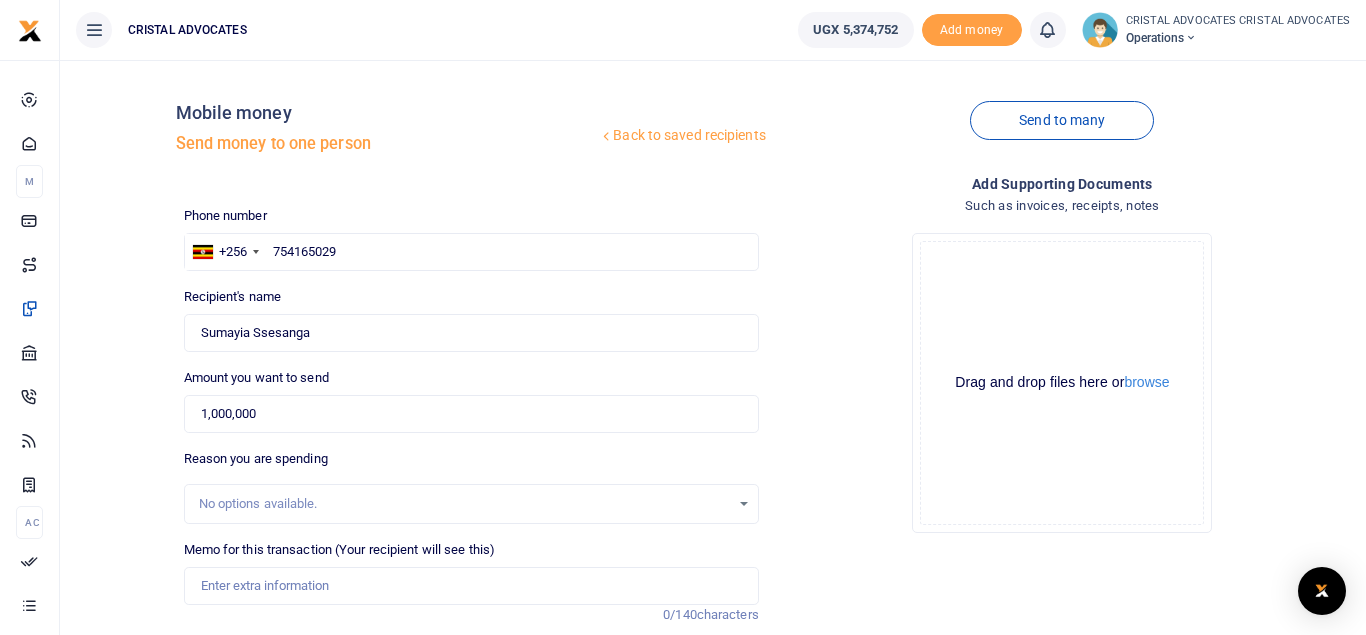 click on "Add supporting Documents
Such as invoices, receipts, notes
Drop your files here Drag and drop files here or  browse Powered by  Uppy" at bounding box center [1062, 486] 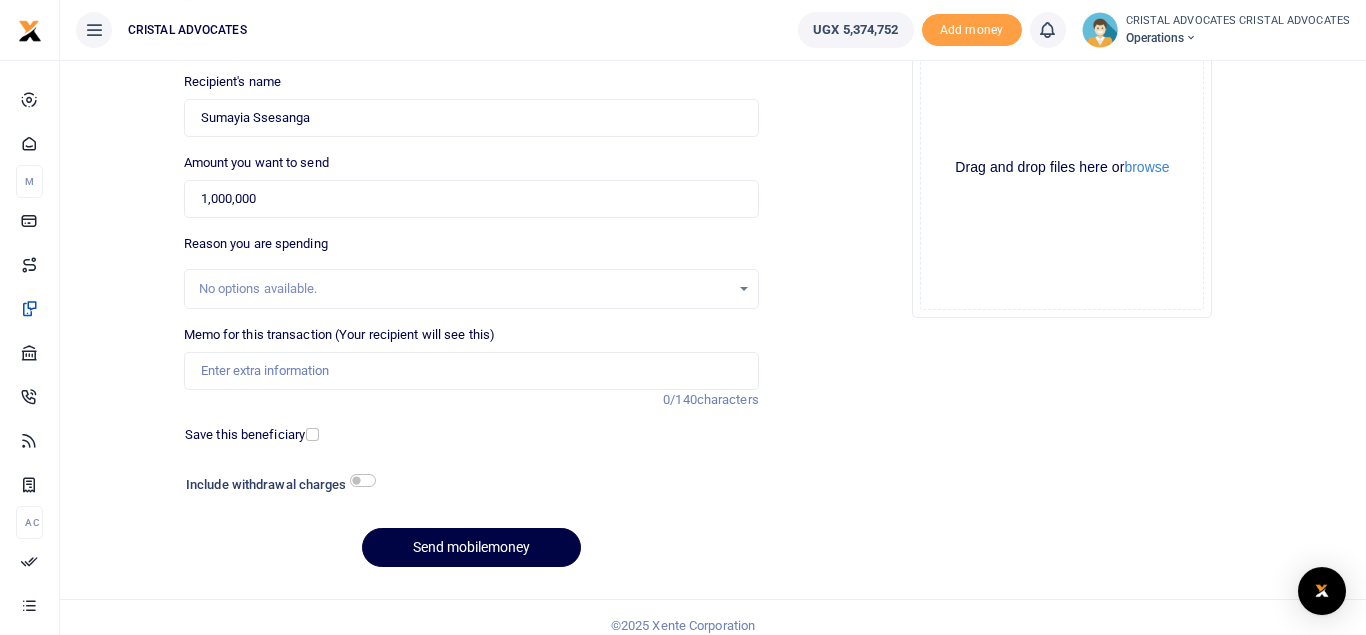 scroll, scrollTop: 216, scrollLeft: 0, axis: vertical 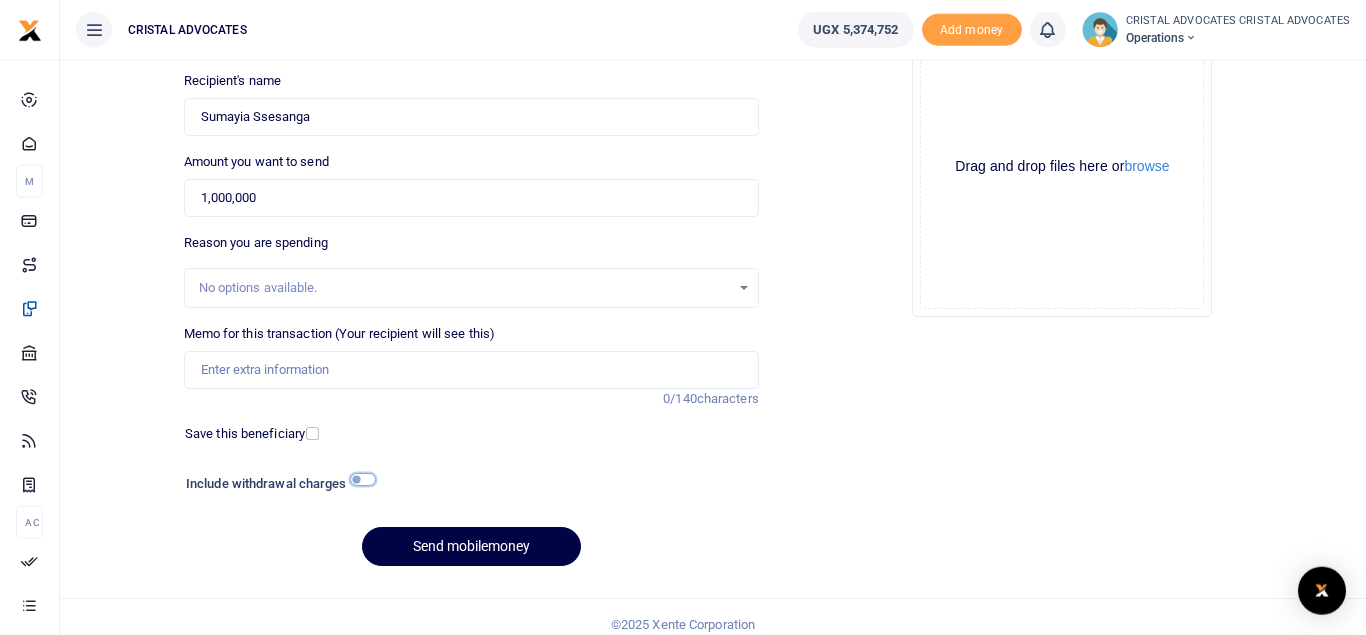 click at bounding box center (363, 479) 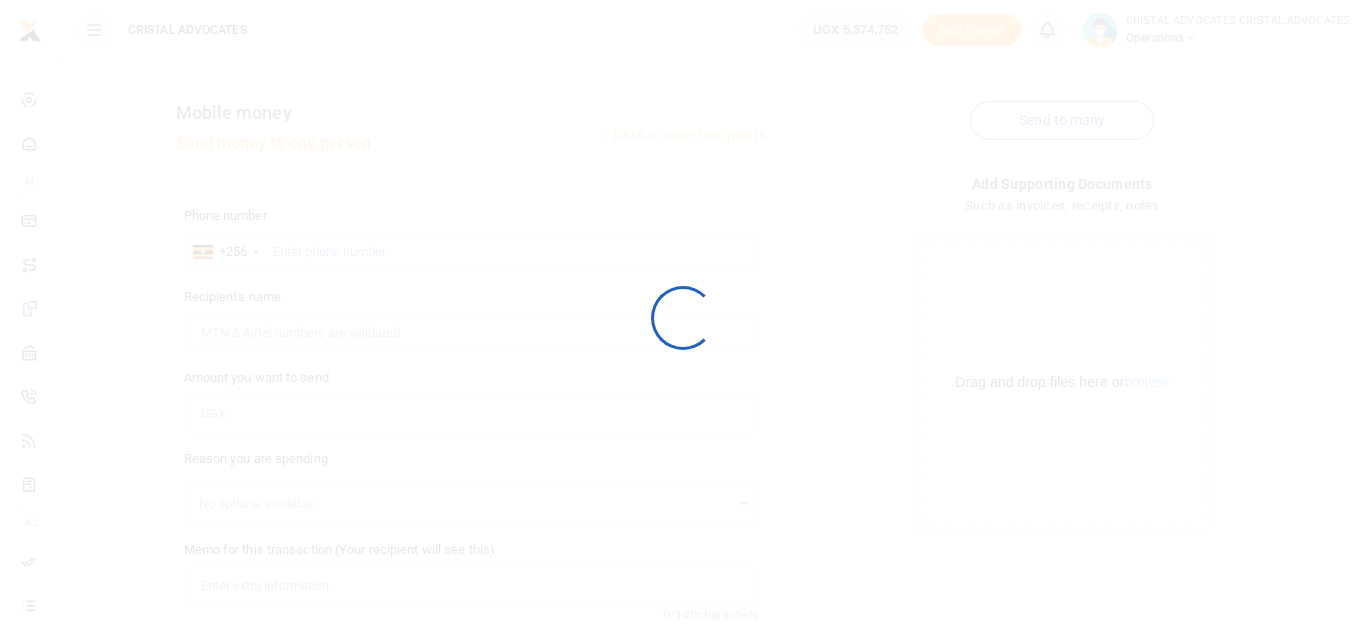 scroll, scrollTop: 0, scrollLeft: 0, axis: both 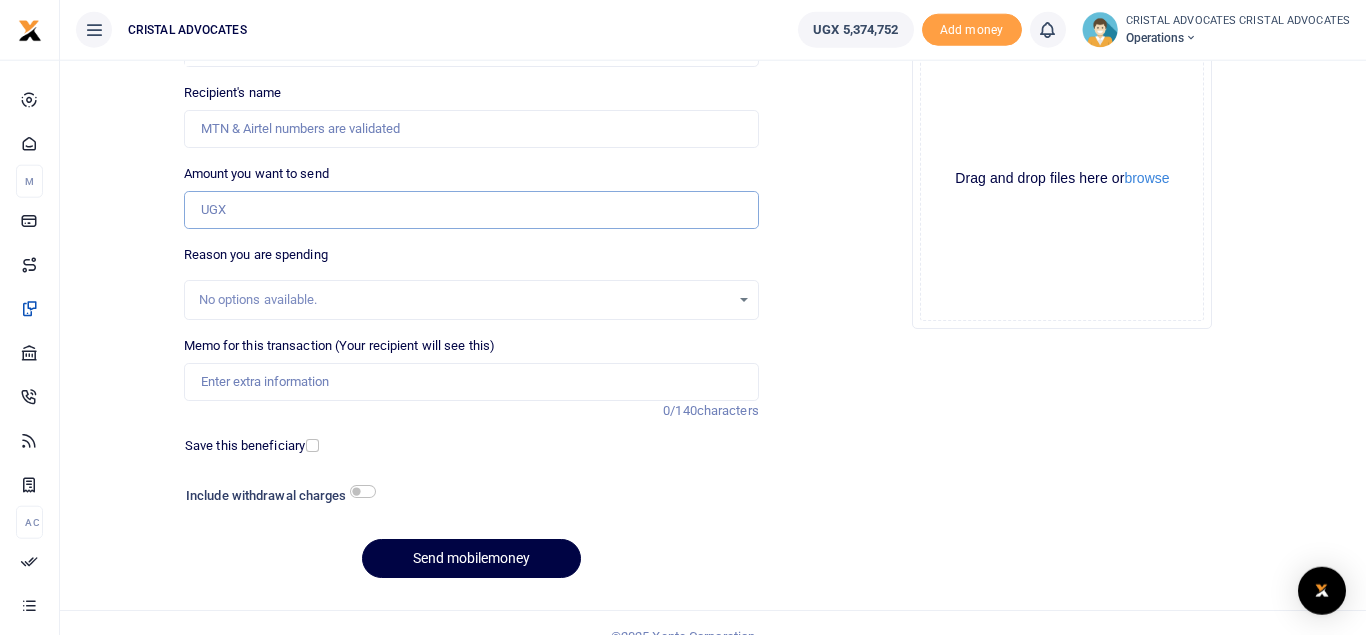 click on "Amount you want to send" at bounding box center [471, 210] 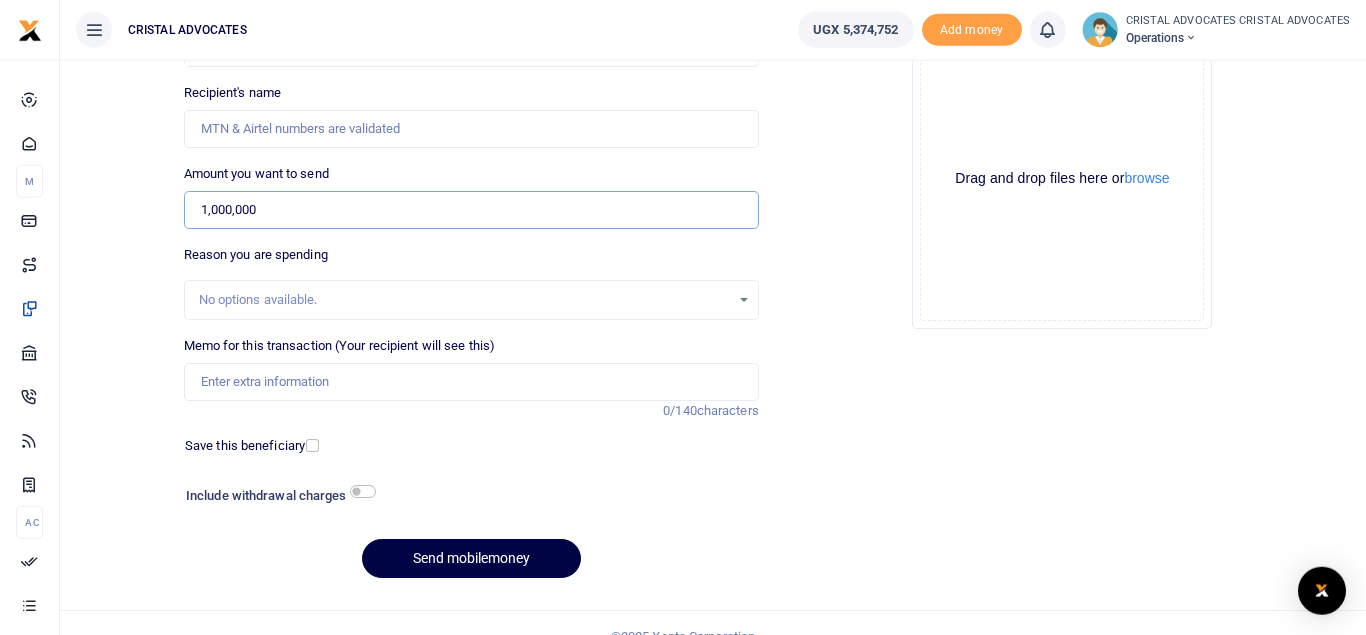 type on "1,000,000" 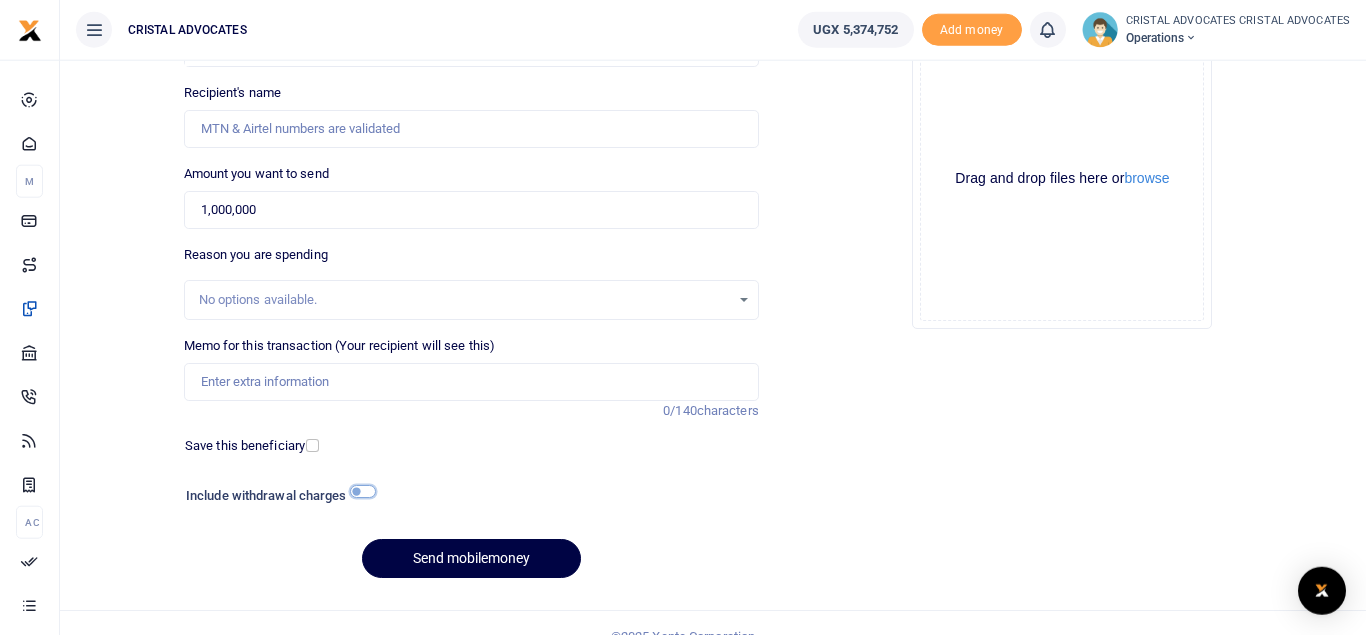 click at bounding box center [363, 491] 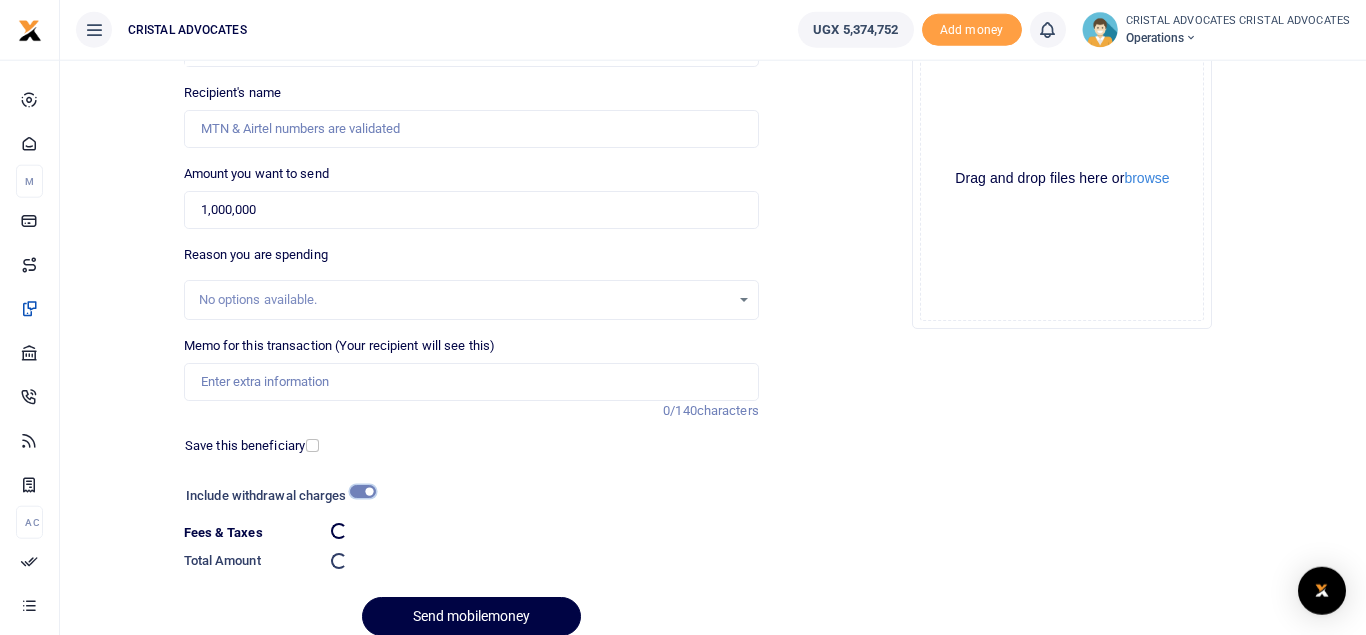 checkbox on "false" 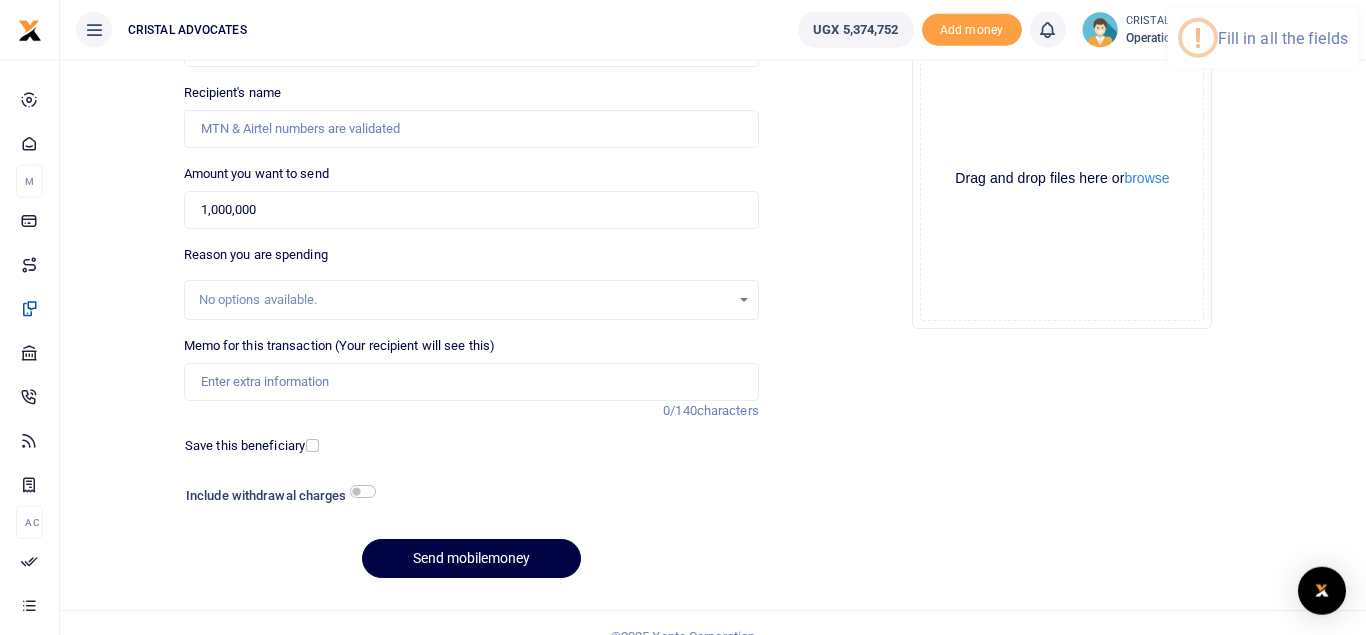 click on "Include withdrawal charges" at bounding box center [276, 498] 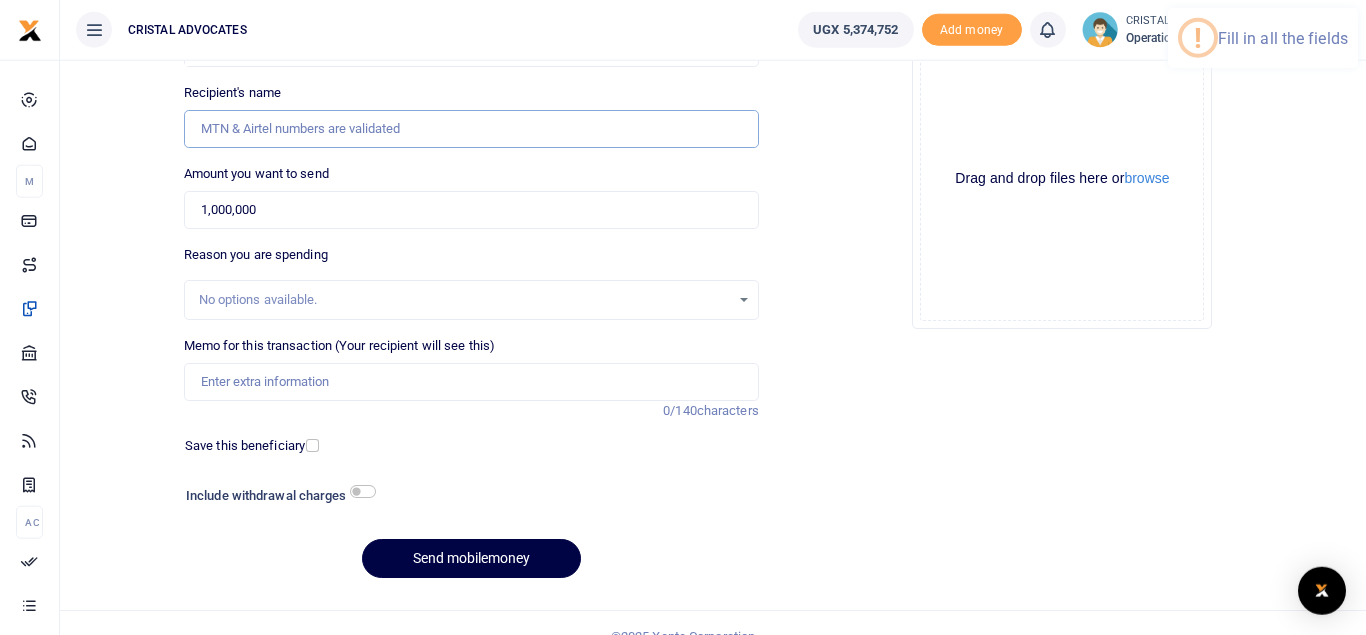 click on "Recipient's name" at bounding box center [471, 129] 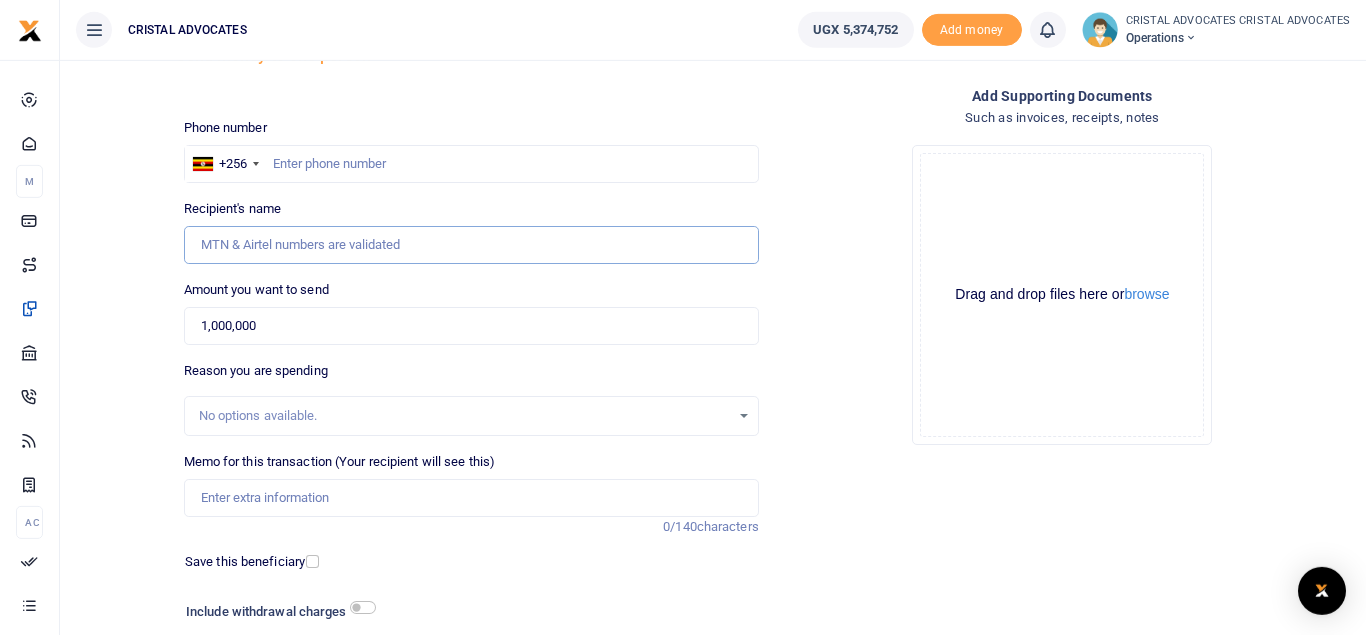 scroll, scrollTop: 87, scrollLeft: 0, axis: vertical 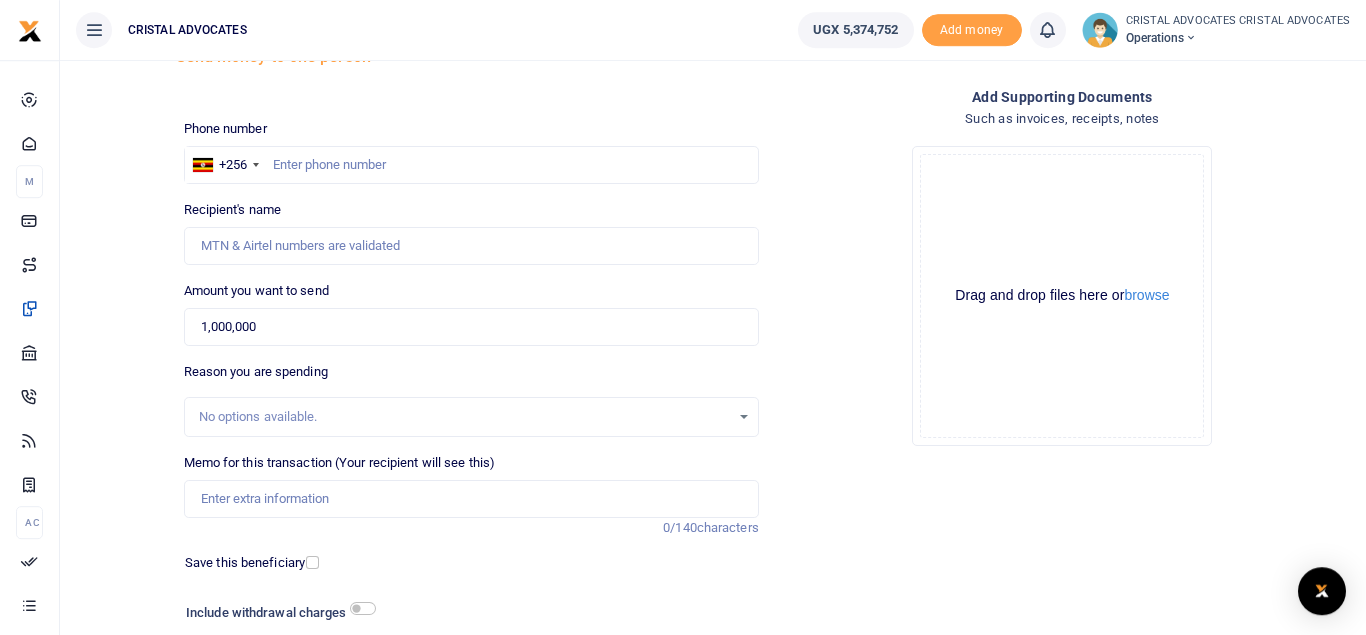 click on "Phone number
+256 Uganda +256
Phone is required." at bounding box center (471, 151) 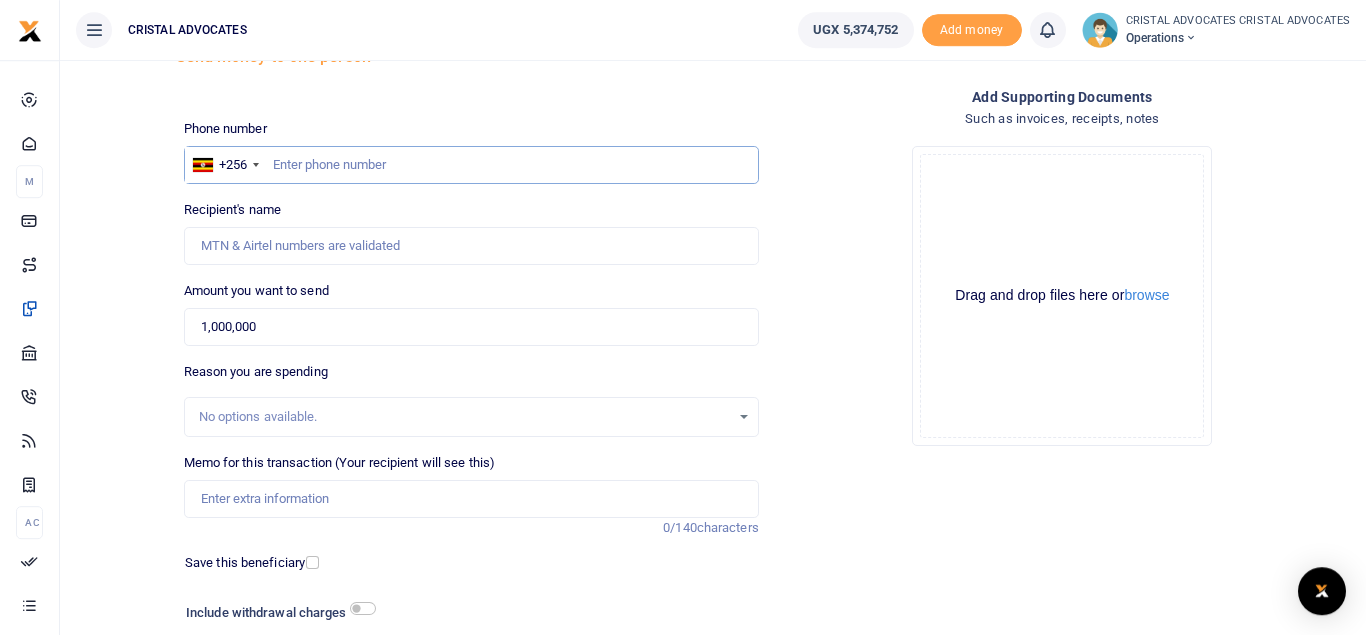 click at bounding box center (471, 165) 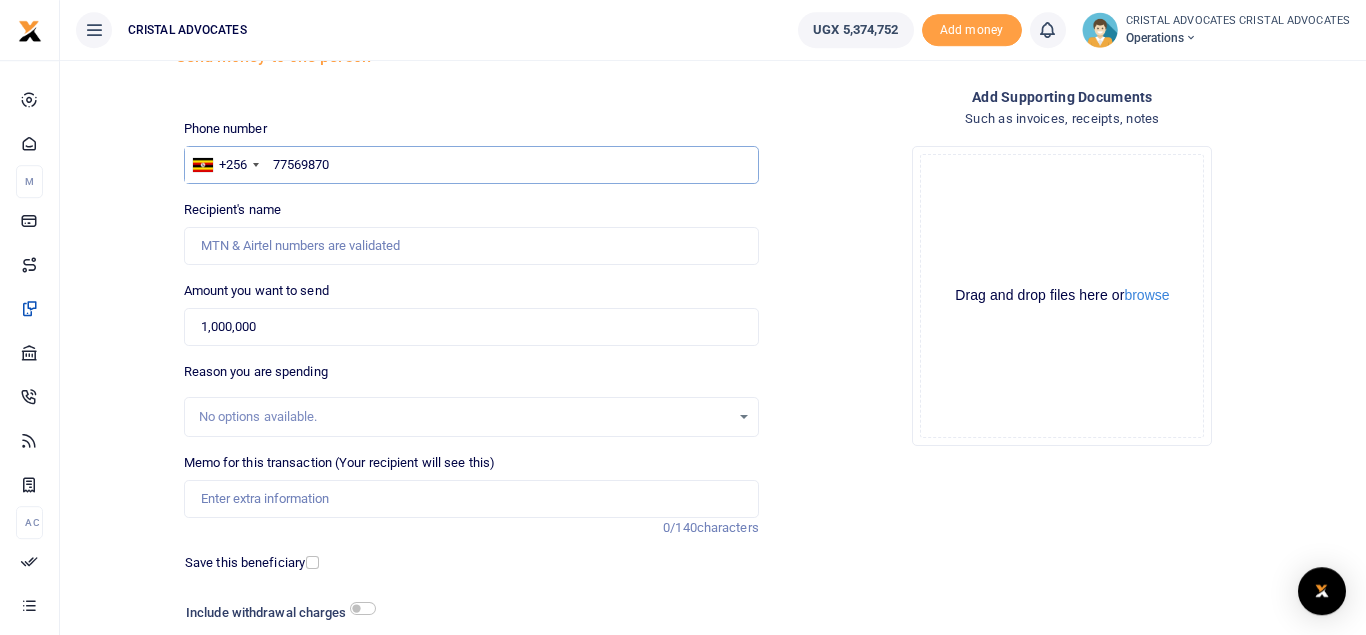 type on "775698700" 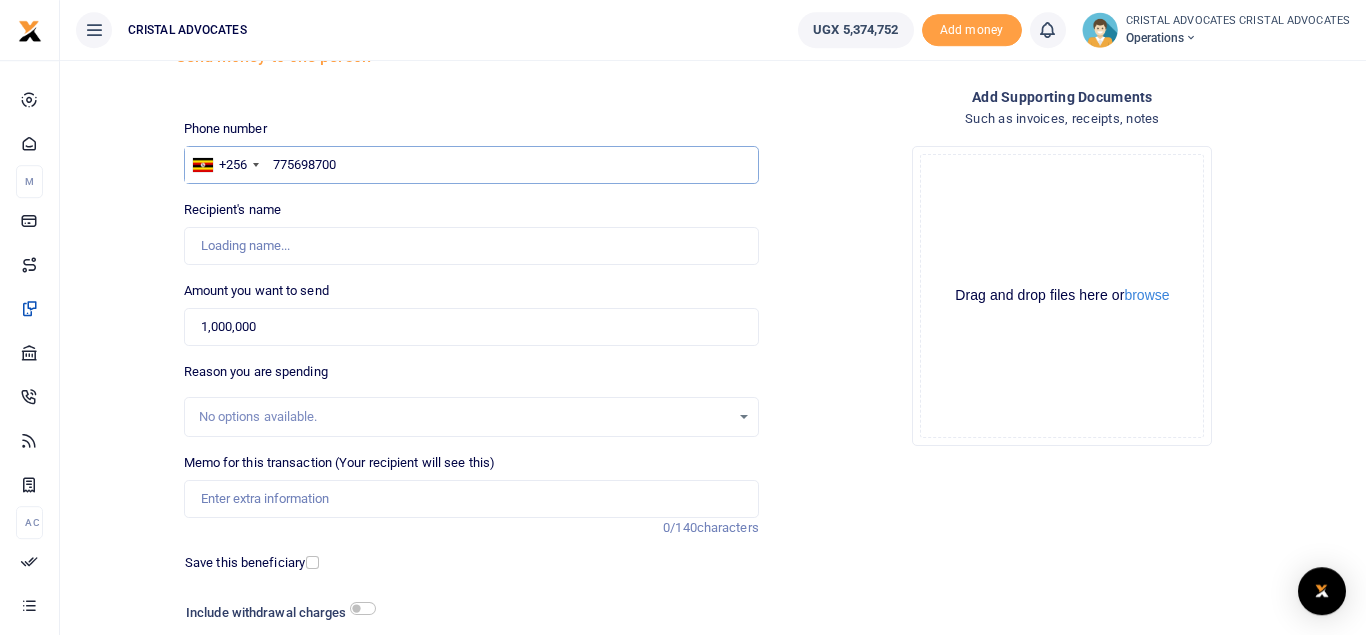 type on "Sarah Elizabeth Mwogeza" 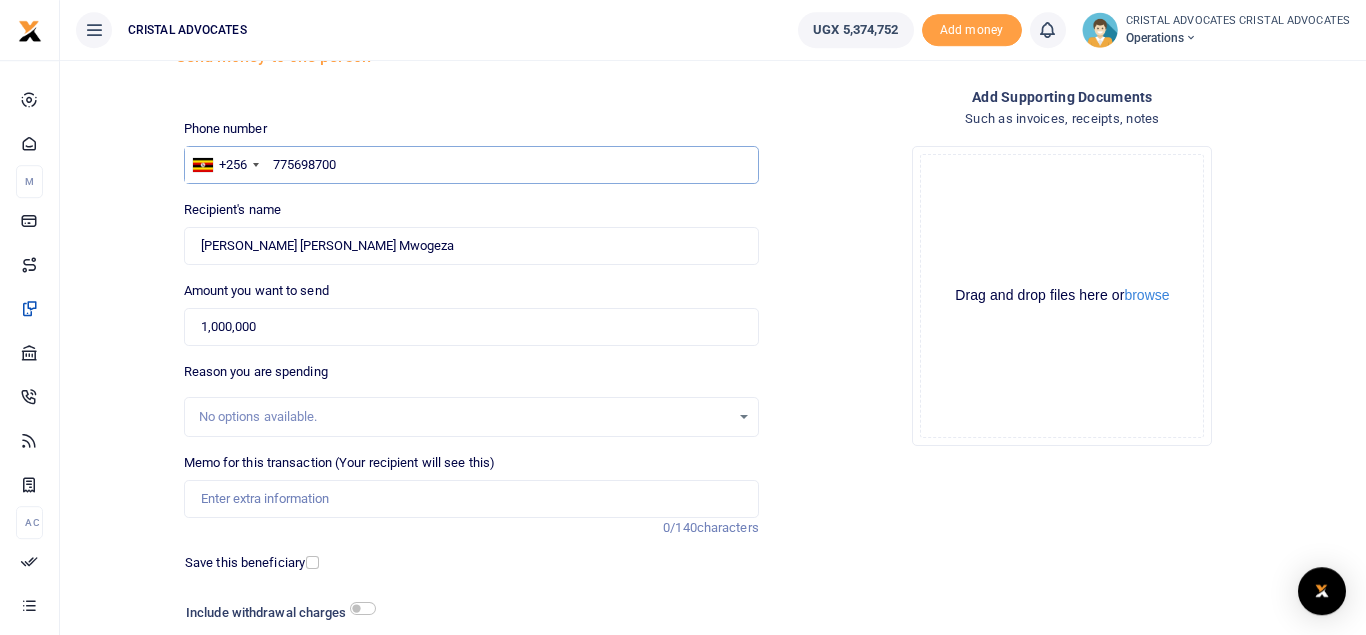 type on "775698700" 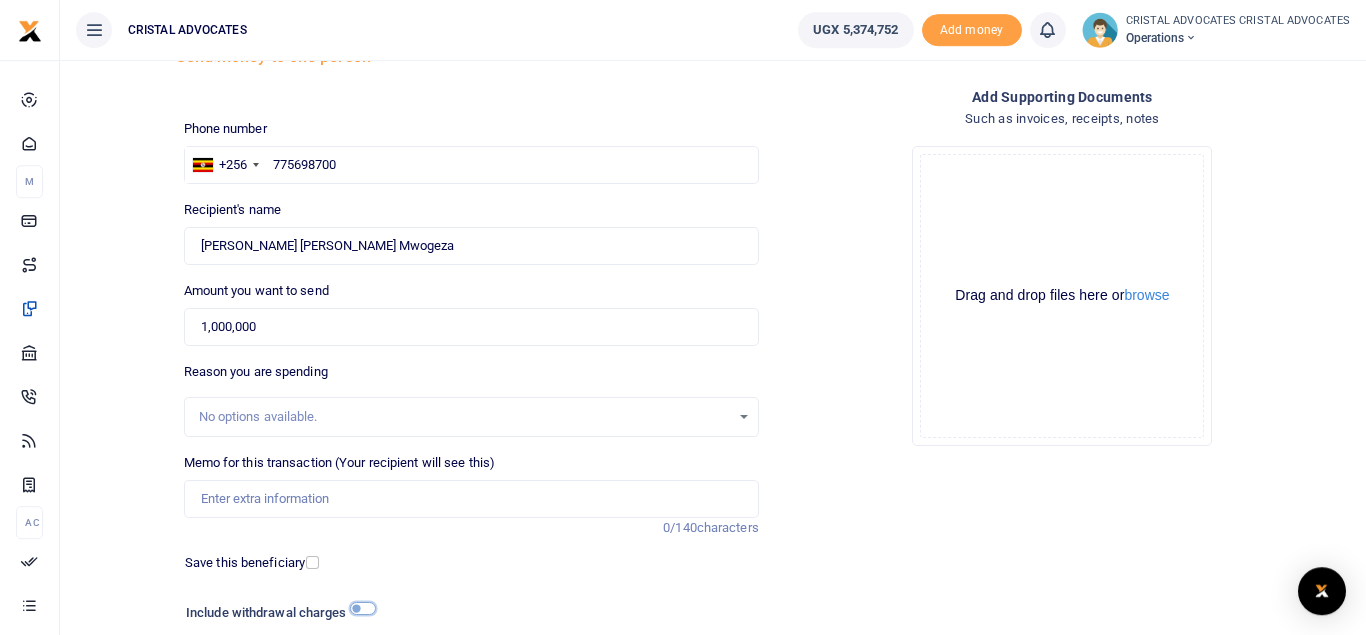 click at bounding box center [363, 608] 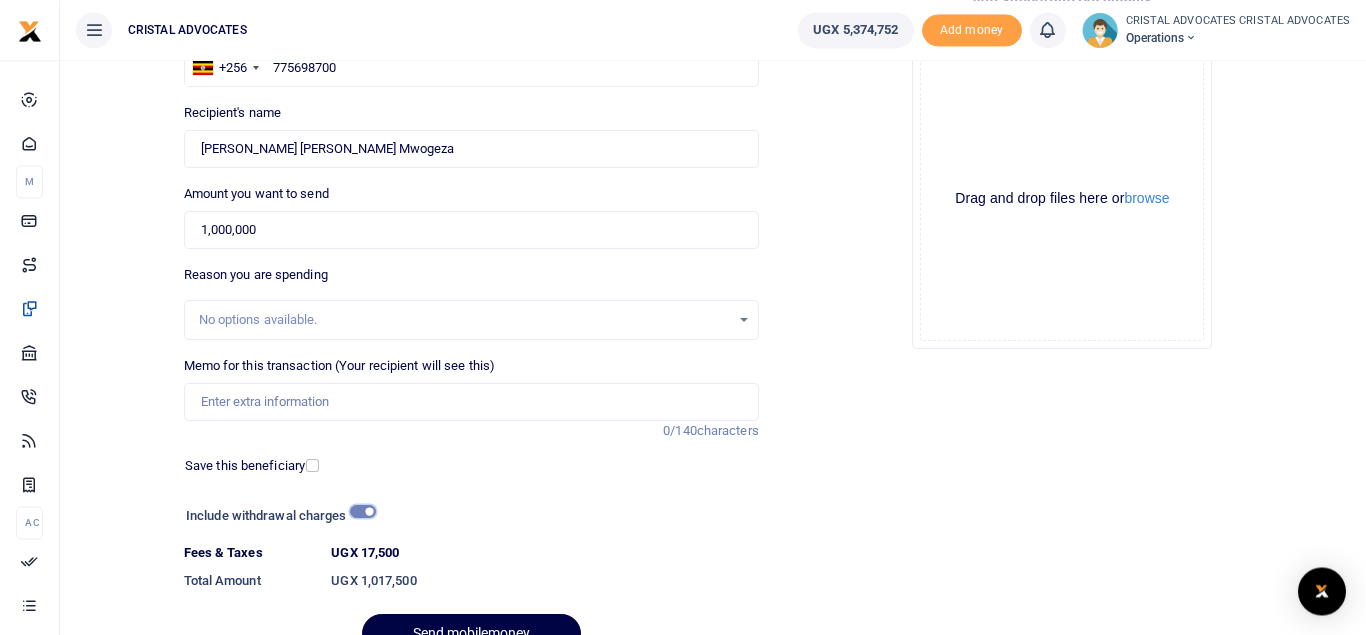 scroll, scrollTop: 286, scrollLeft: 0, axis: vertical 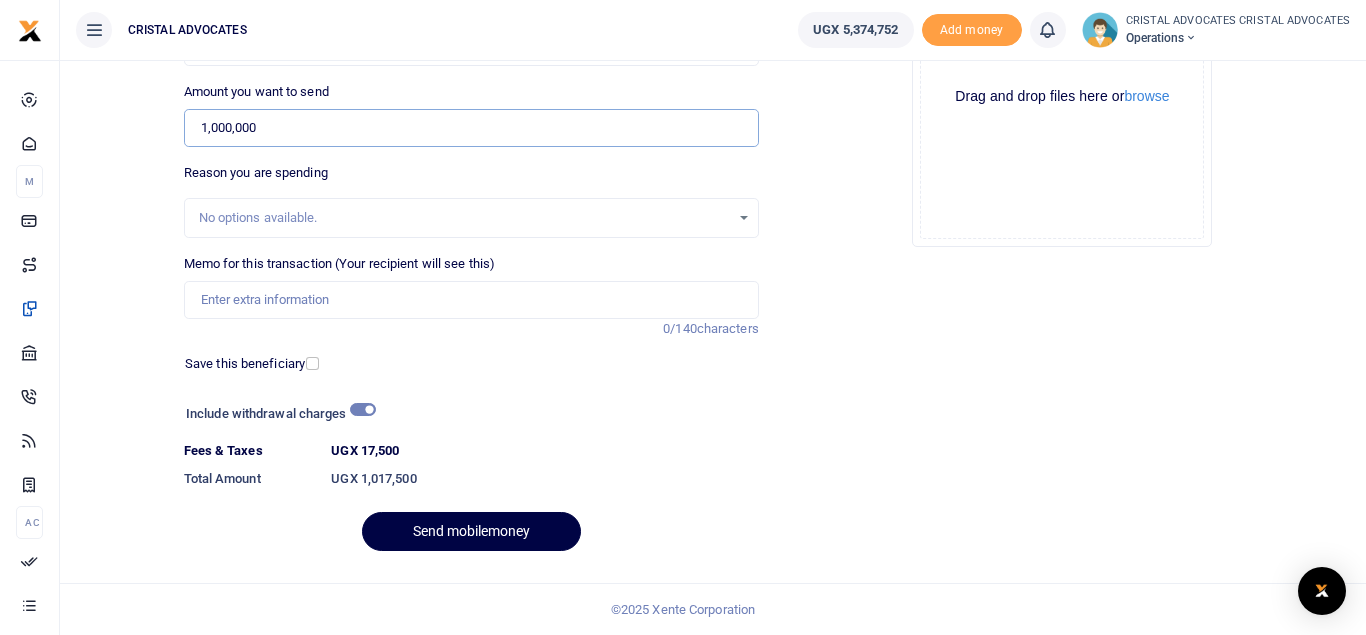 click on "1,000,000" at bounding box center [471, 128] 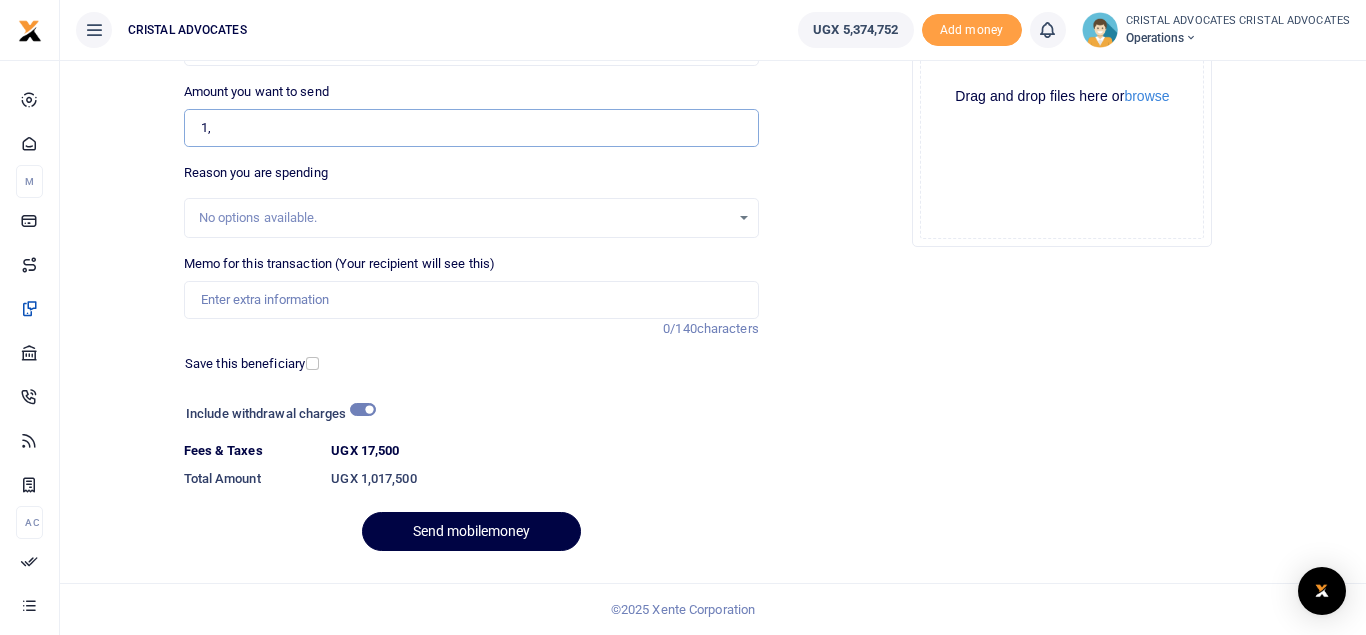 type on "1" 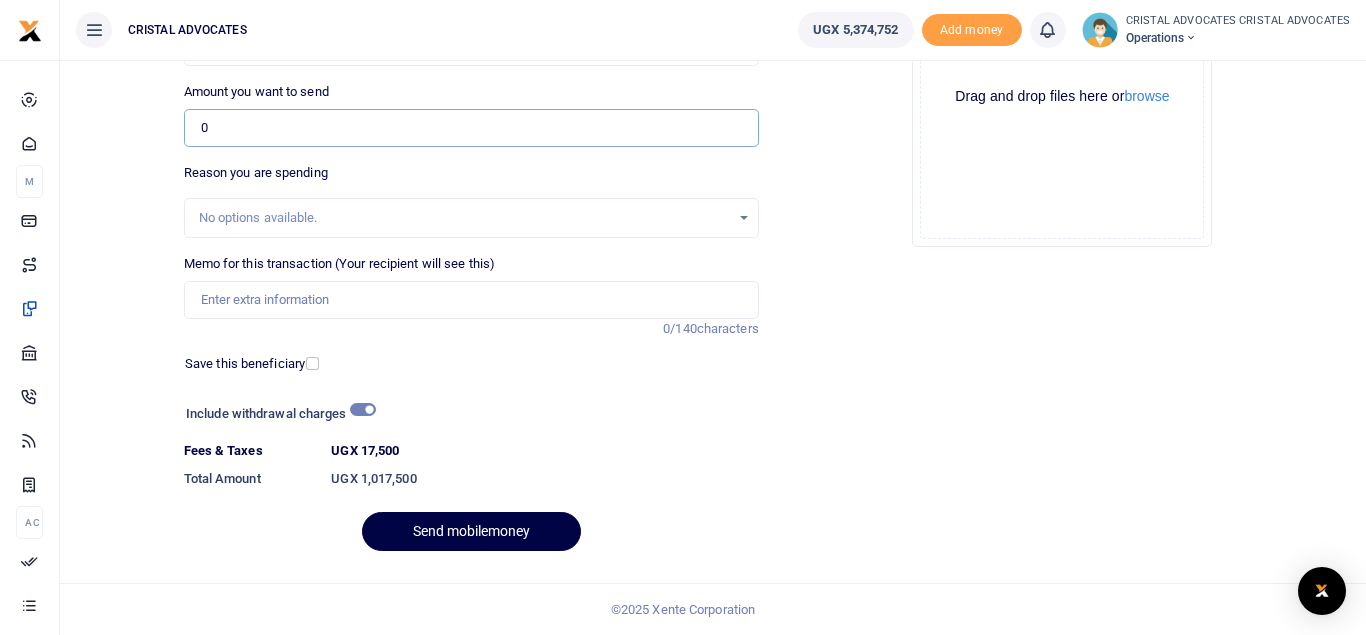 type on "0" 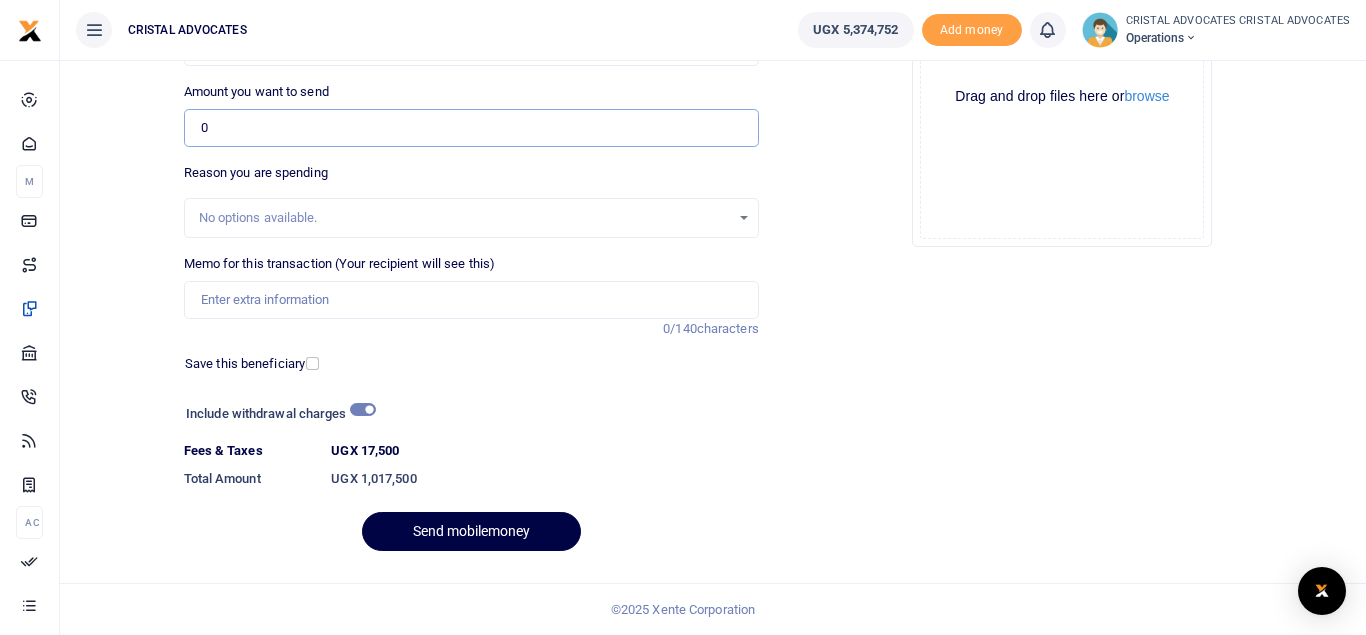 click on "0" at bounding box center [471, 128] 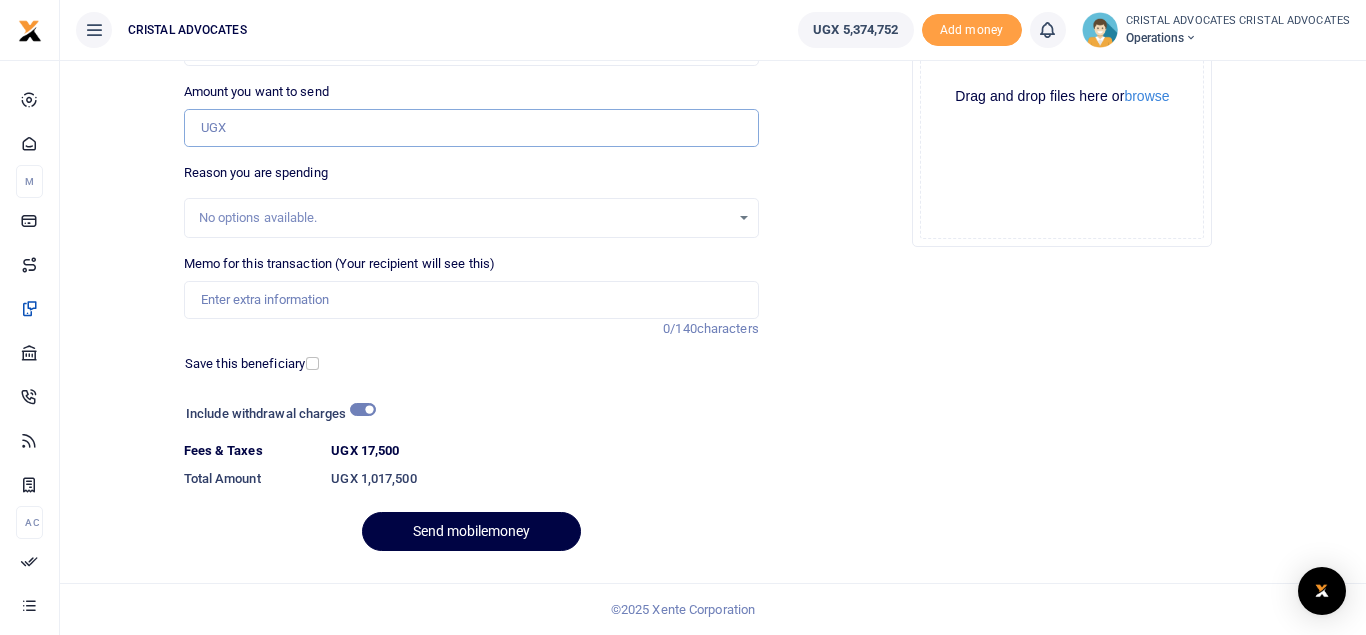 type on "0" 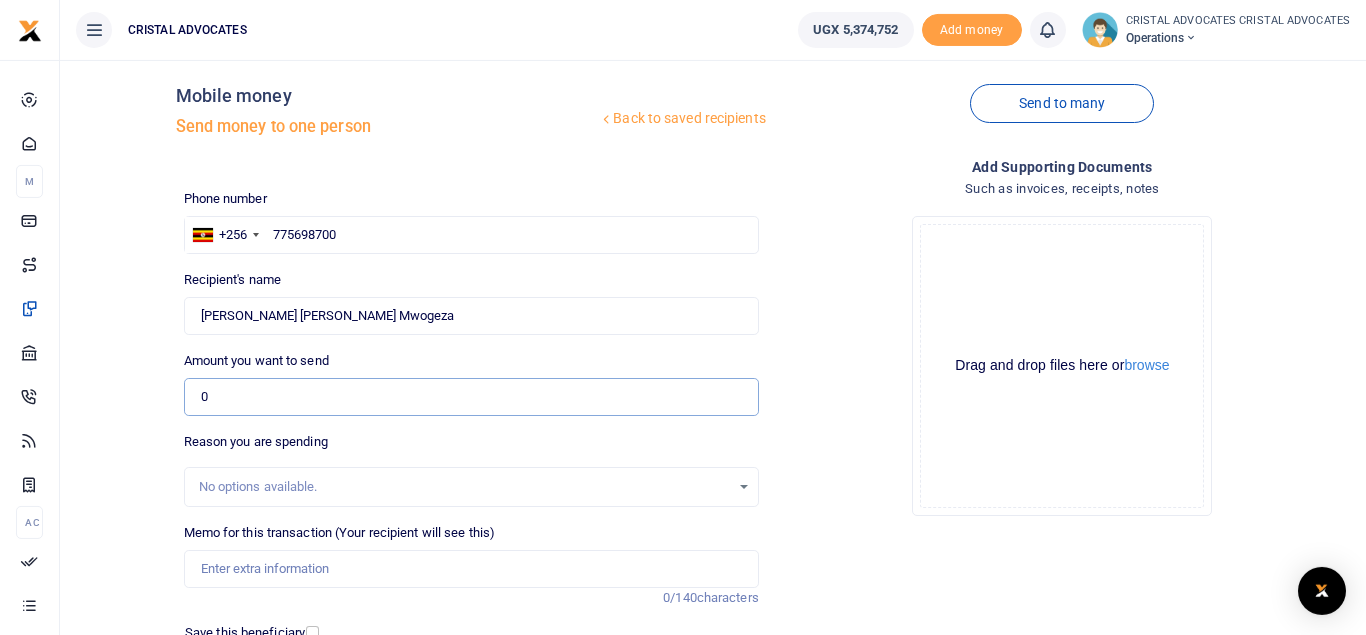 scroll, scrollTop: 0, scrollLeft: 0, axis: both 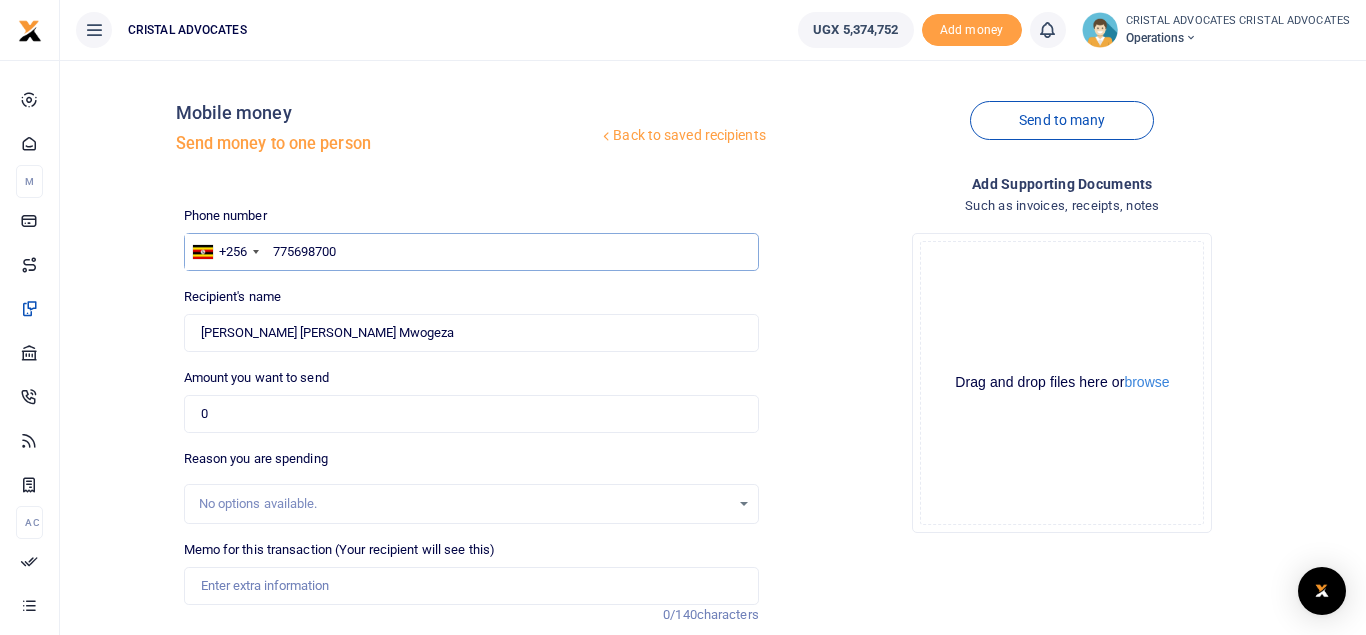 click on "775698700" at bounding box center (471, 252) 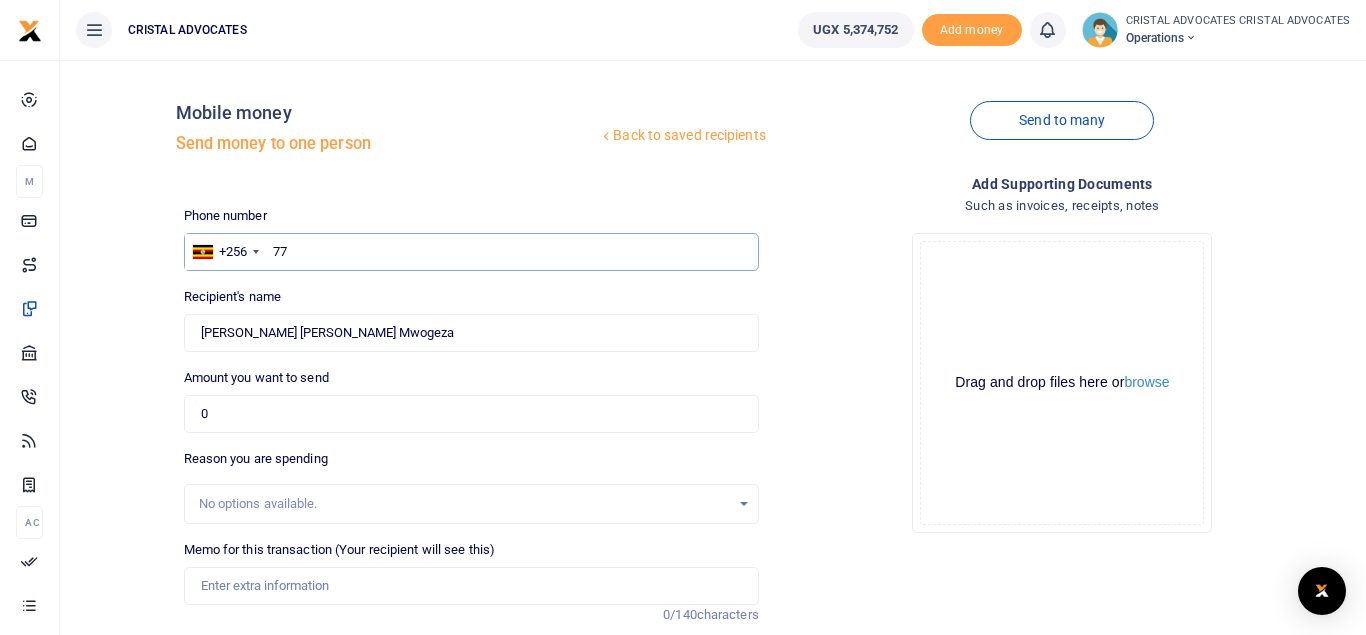 type on "7" 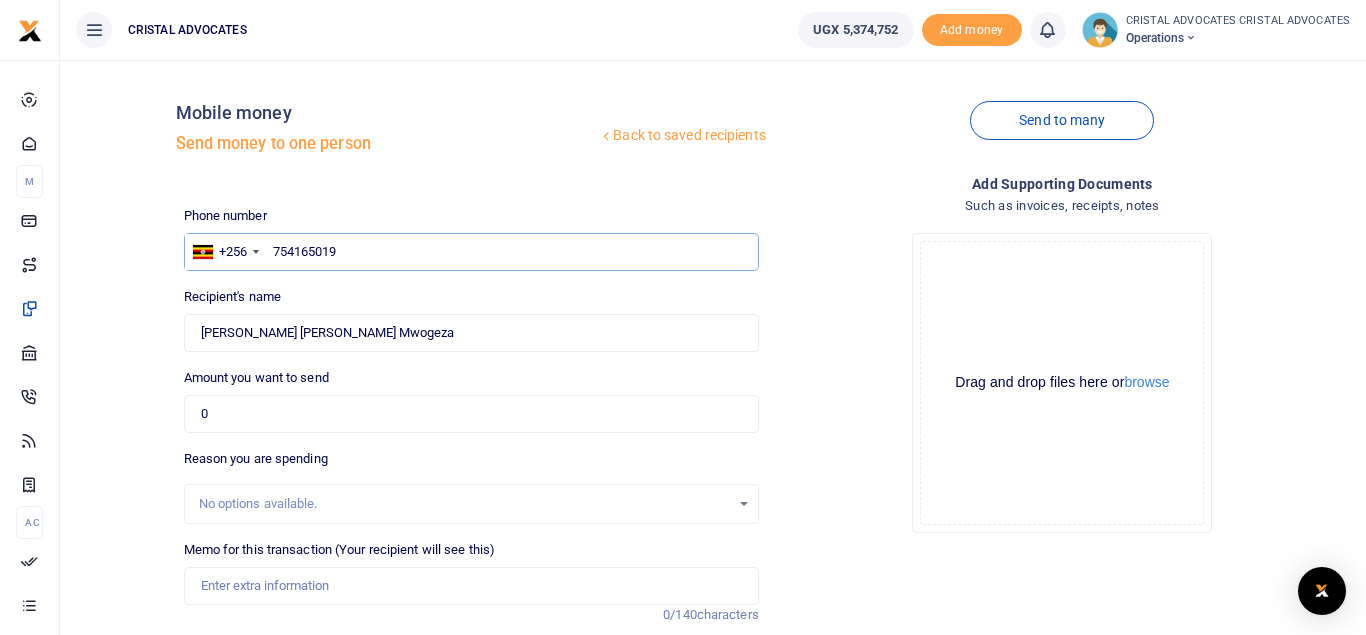 type on "754165019" 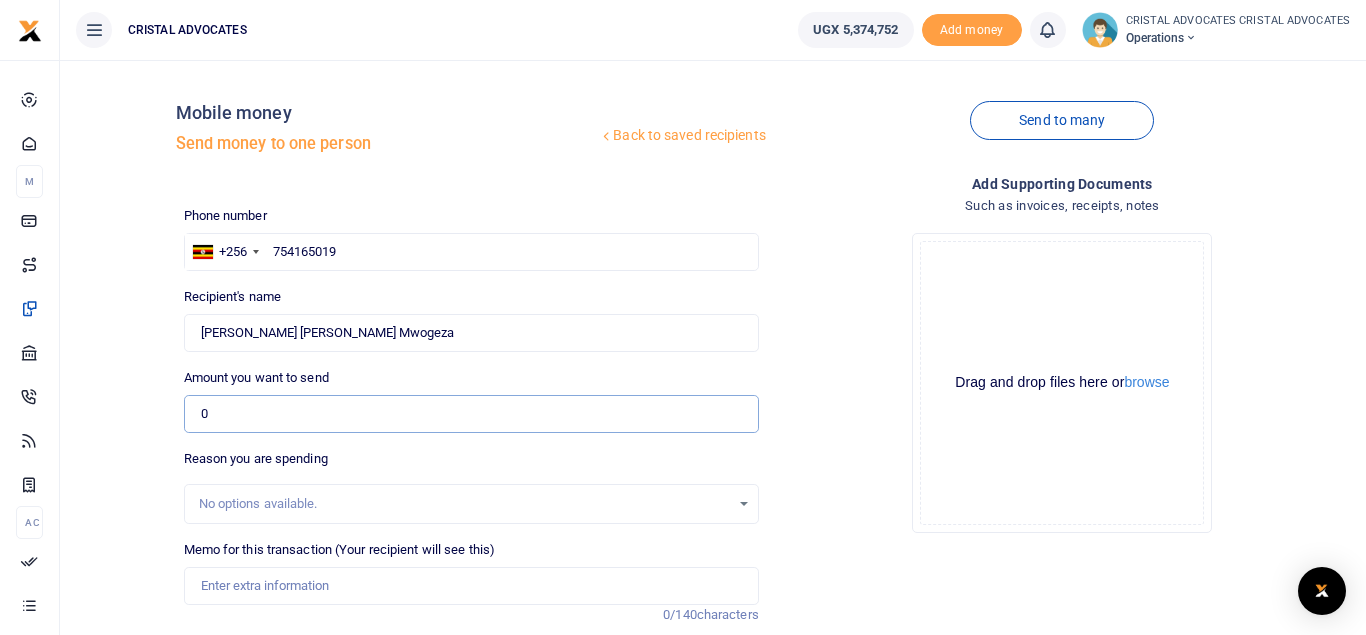 click on "0" at bounding box center [471, 414] 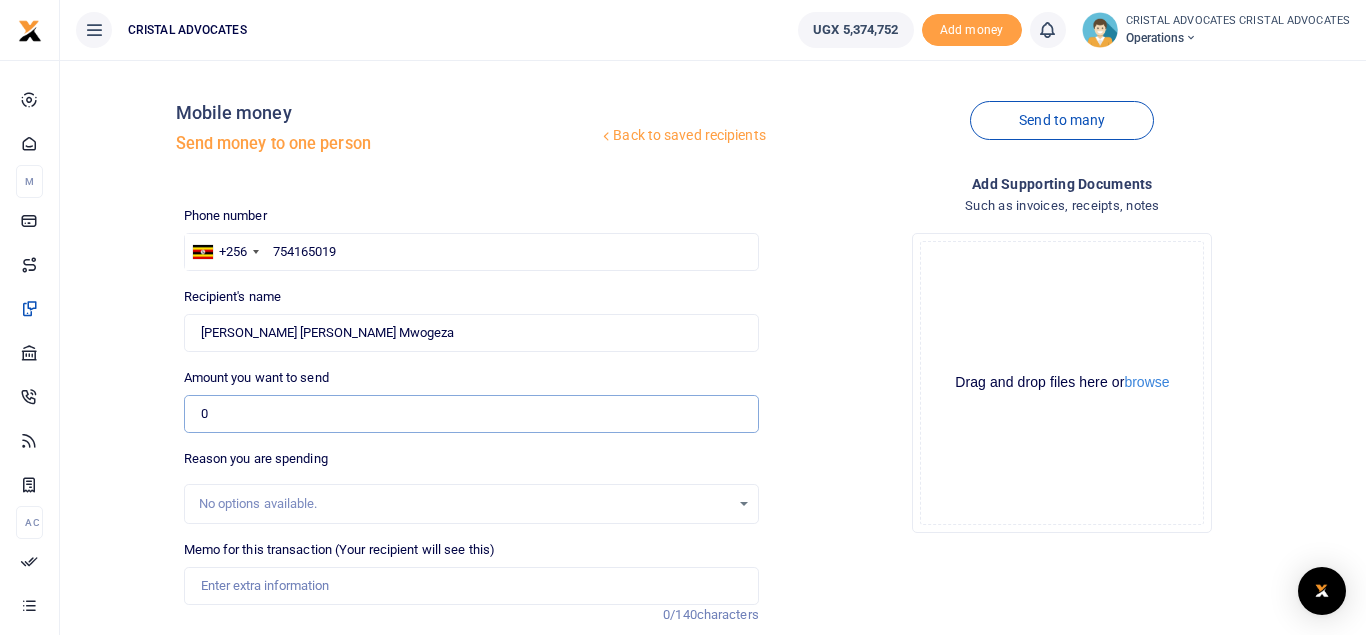 type on "[PERSON_NAME]" 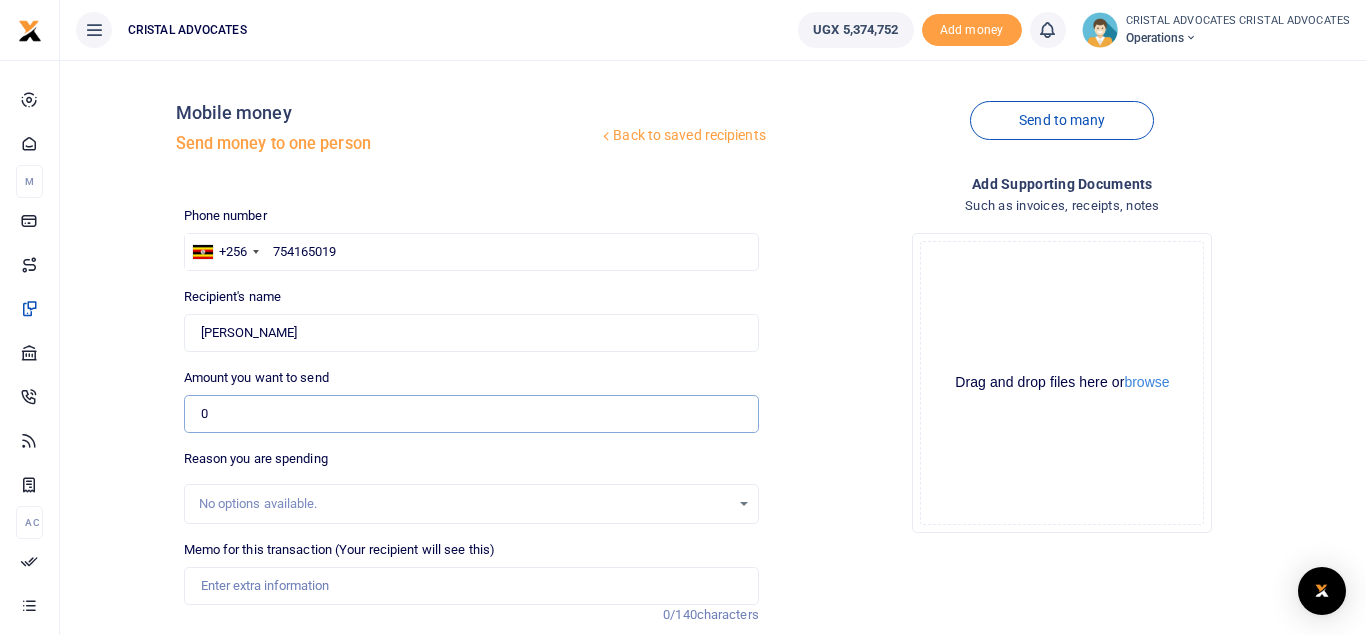 paste on "2,029,937" 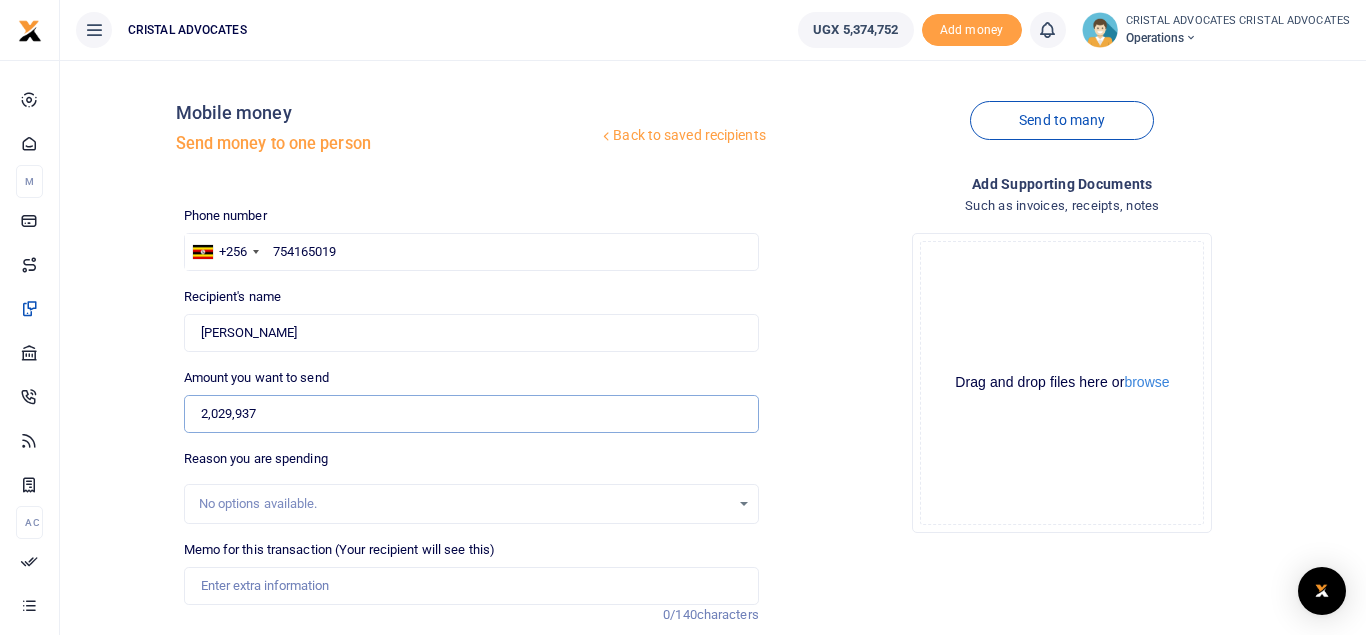 type on "2,029,937" 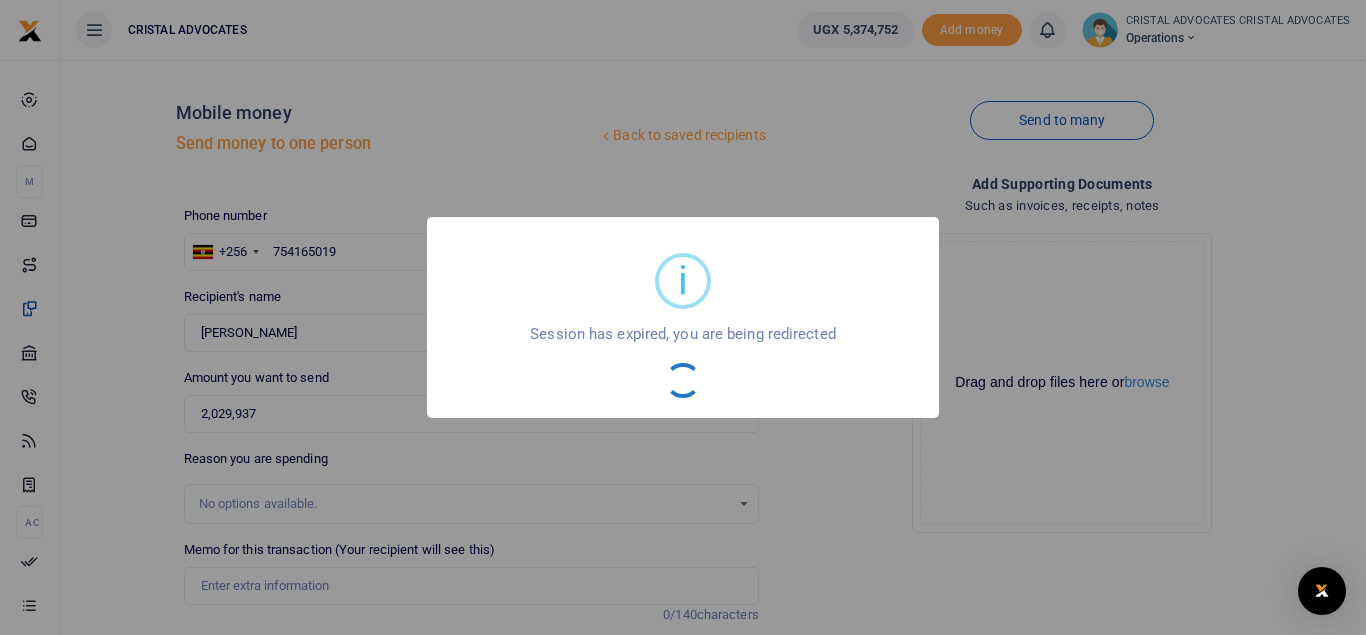 drag, startPoint x: 1353, startPoint y: 66, endPoint x: 1315, endPoint y: 162, distance: 103.24728 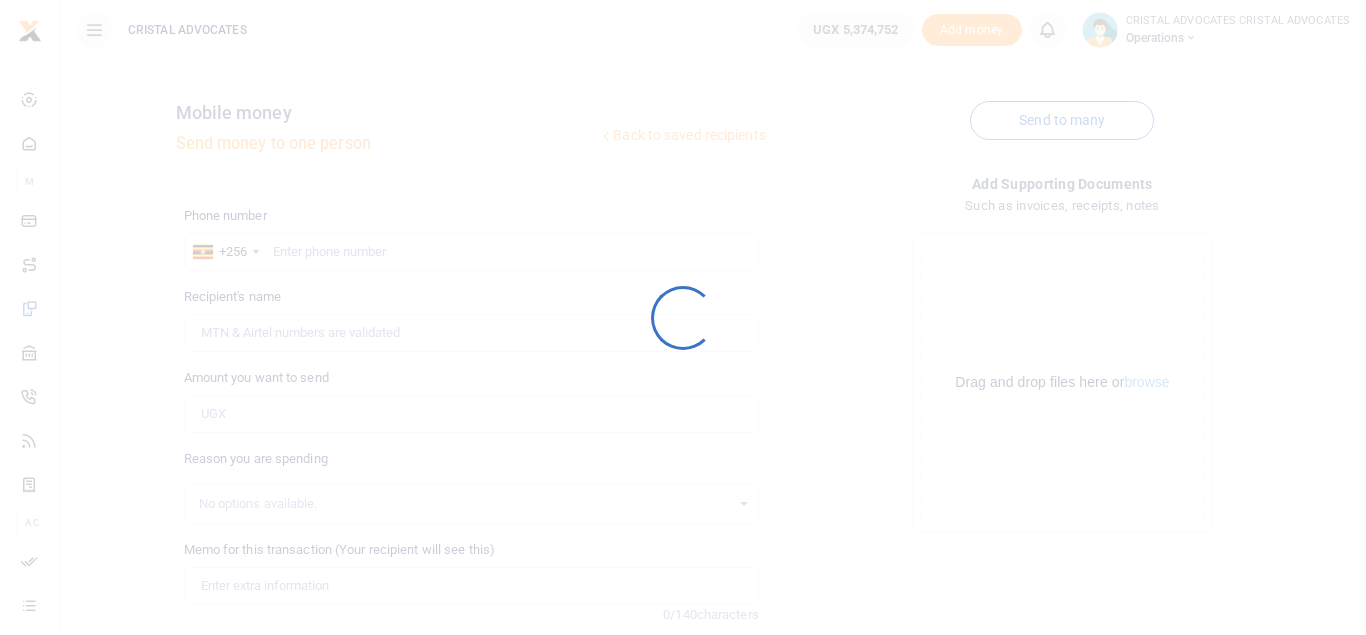 scroll, scrollTop: 0, scrollLeft: 0, axis: both 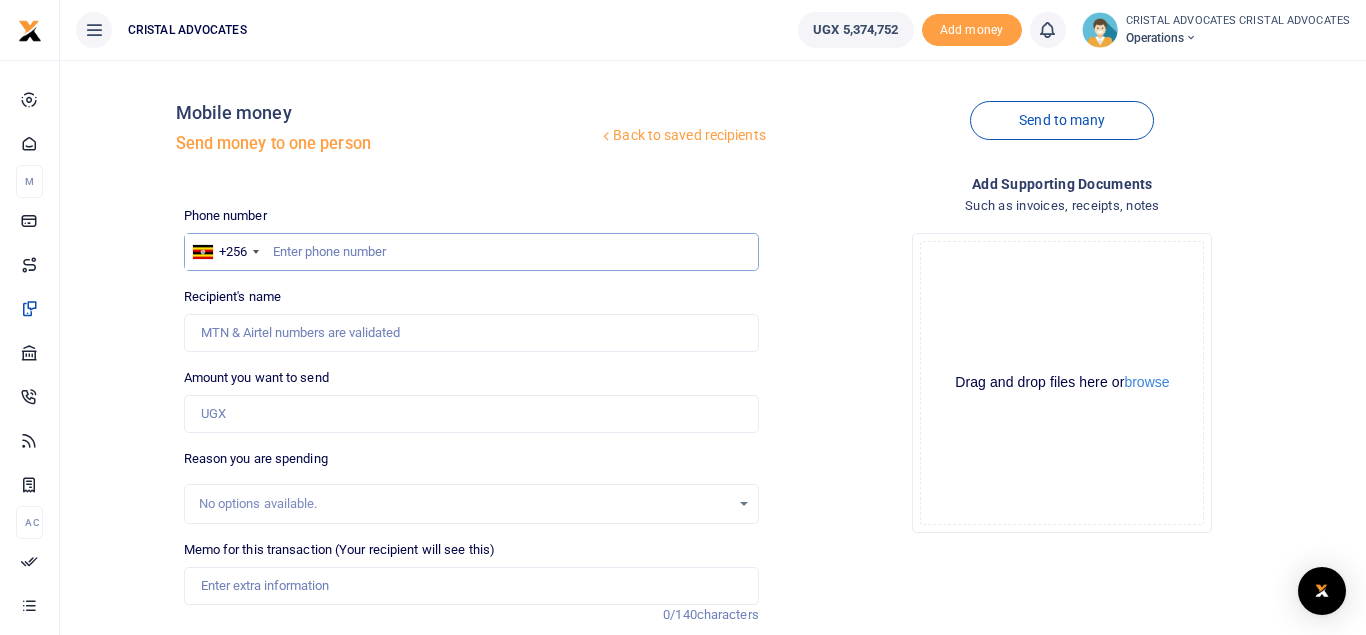 click at bounding box center (471, 252) 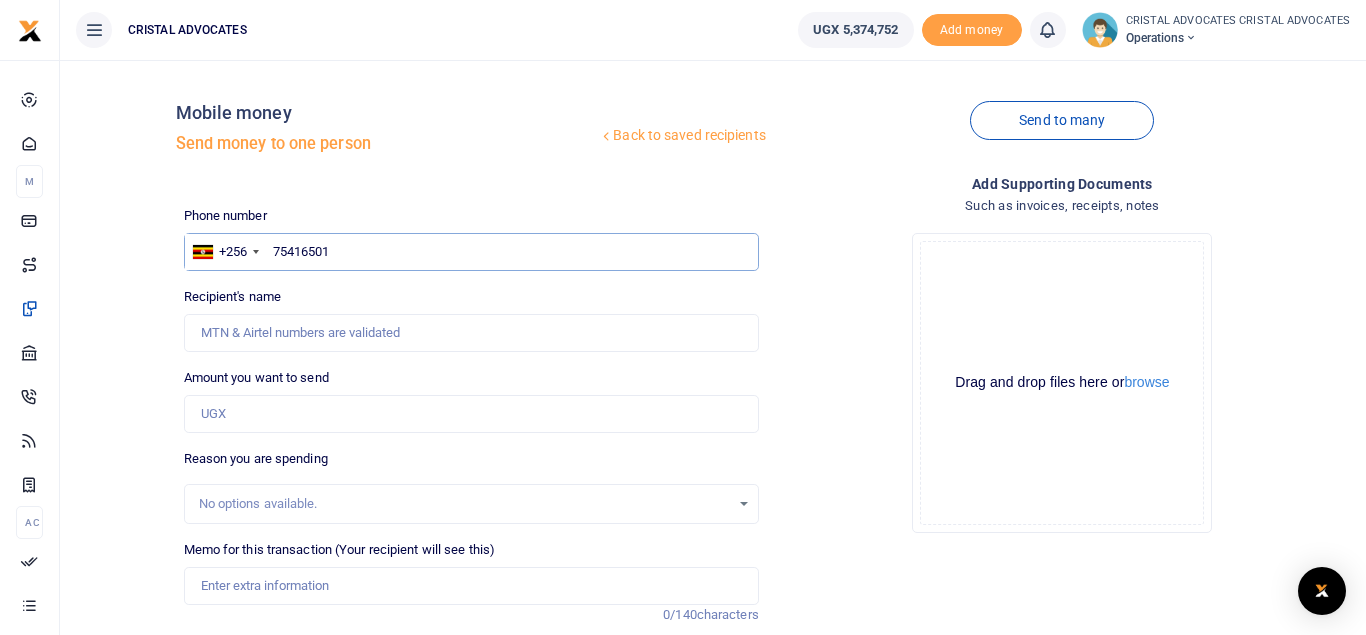 type on "754165019" 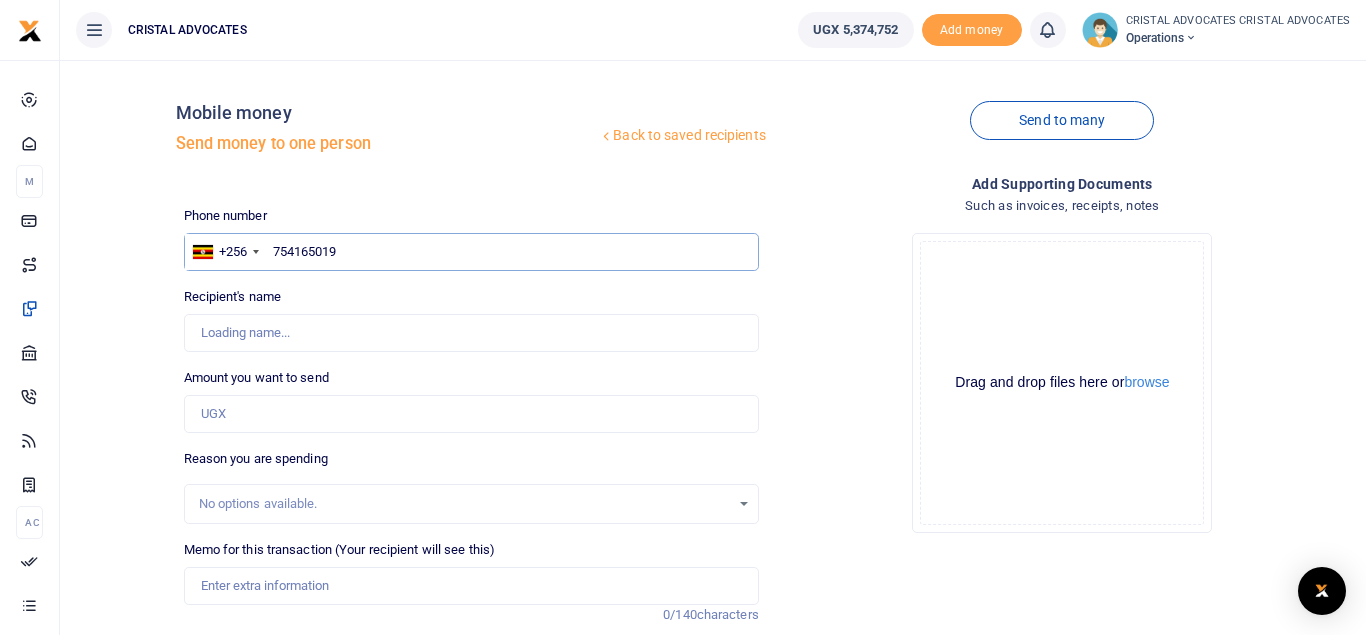 type on "Beatrice Tuhaise" 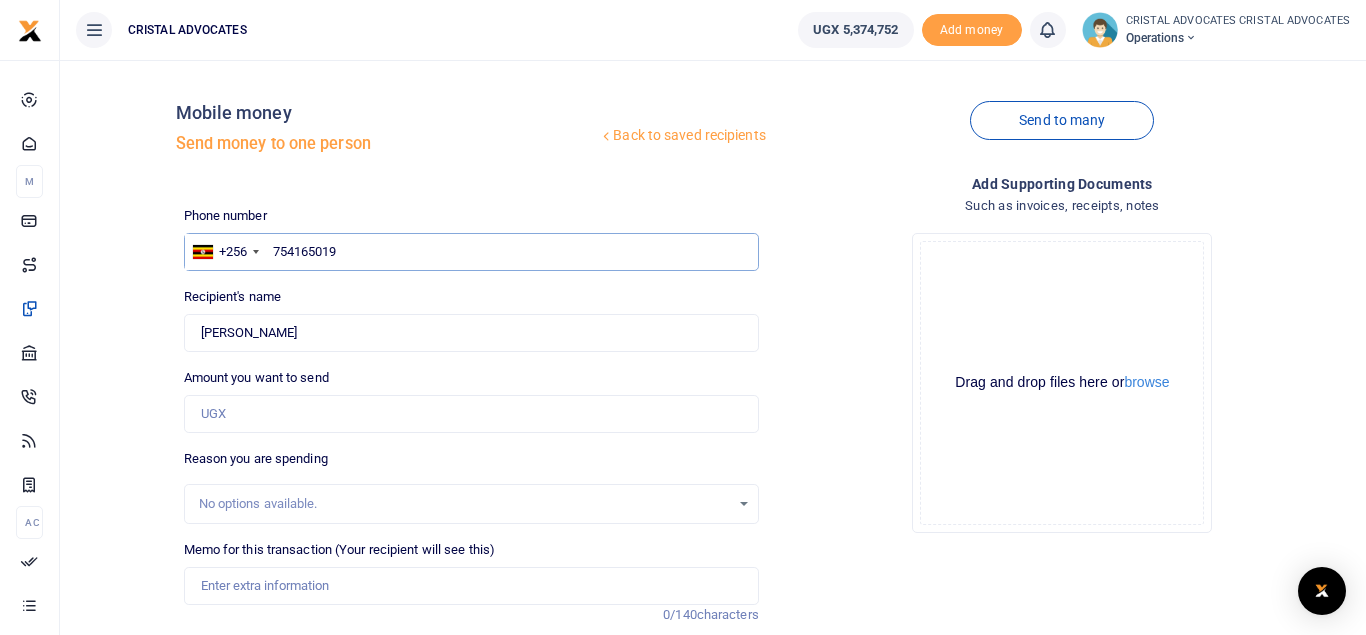 type on "754165019" 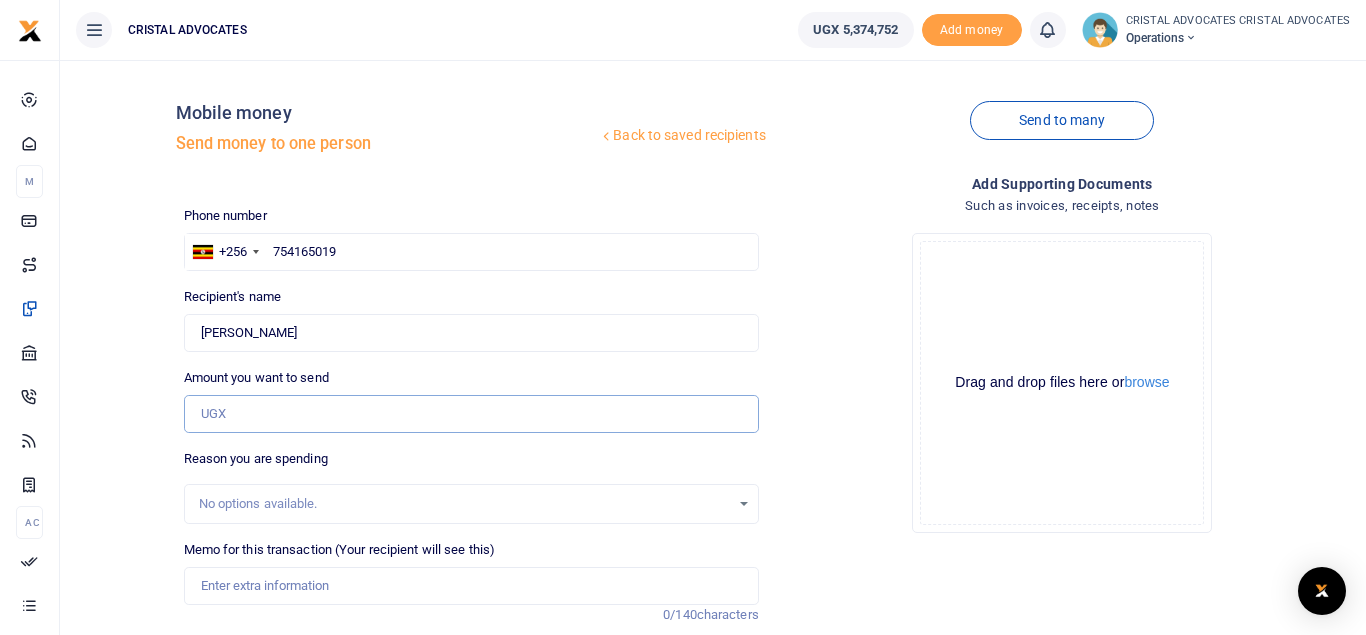 click on "Amount you want to send" at bounding box center [471, 414] 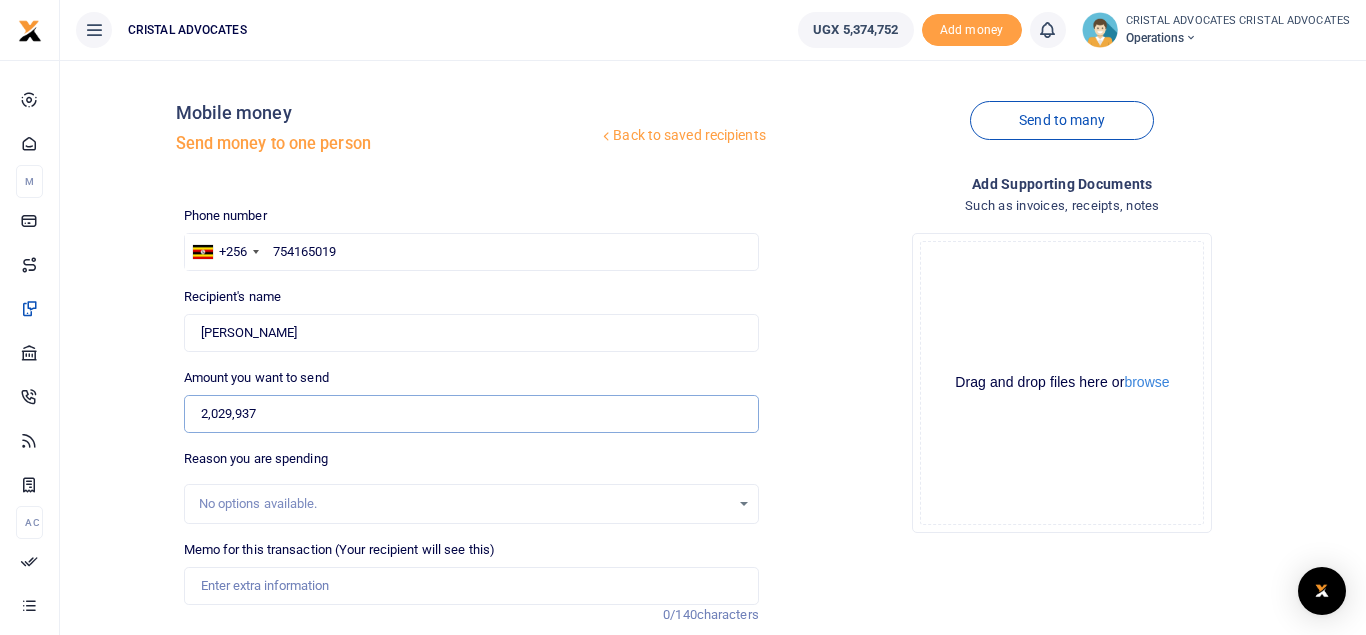 type on "2,029,937" 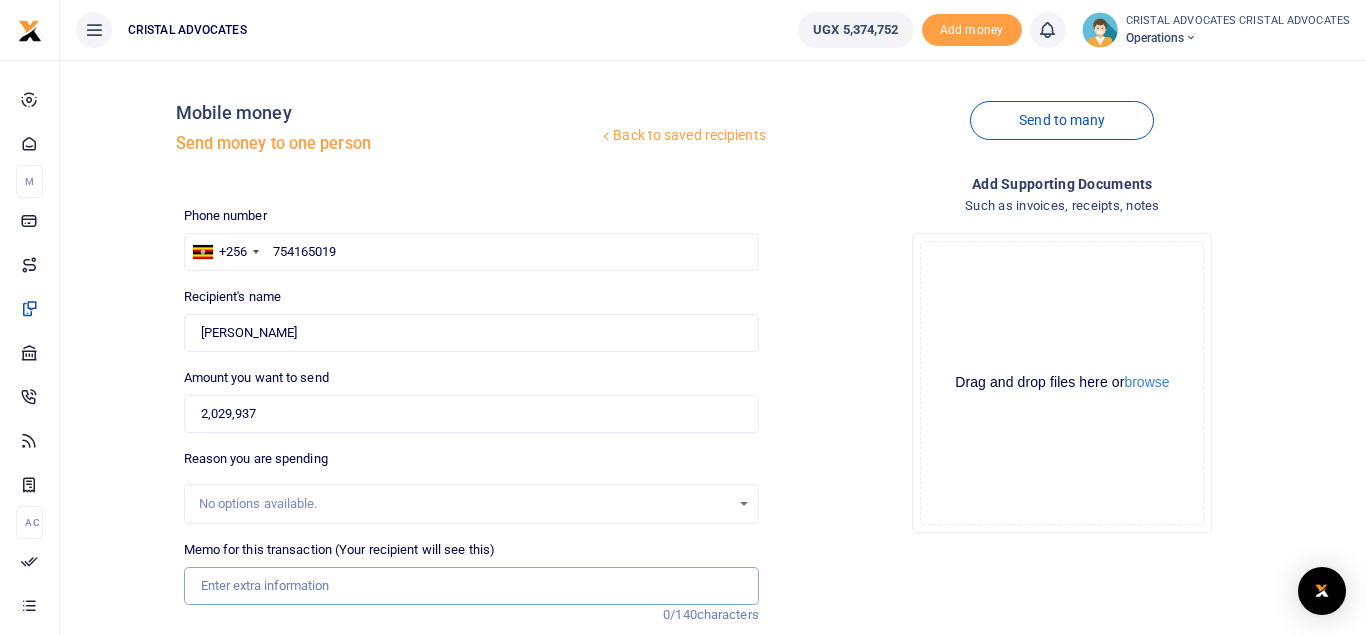 click on "Memo for this transaction (Your recipient will see this)" at bounding box center [471, 586] 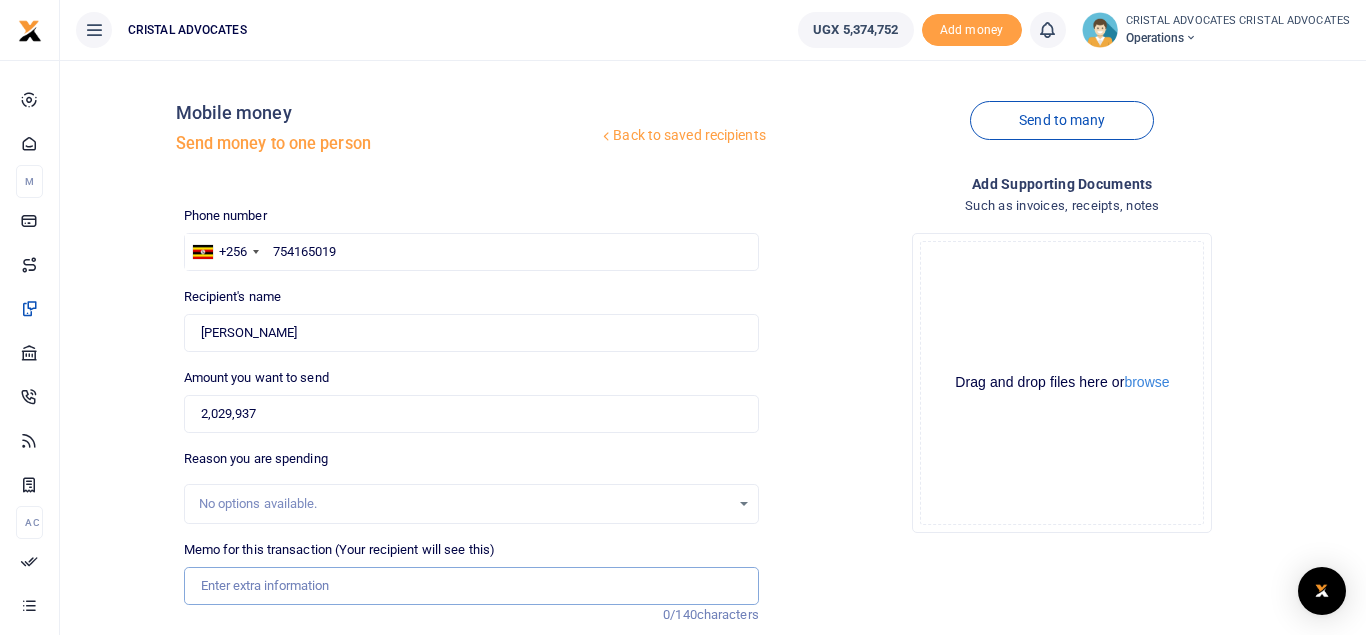 type on "M" 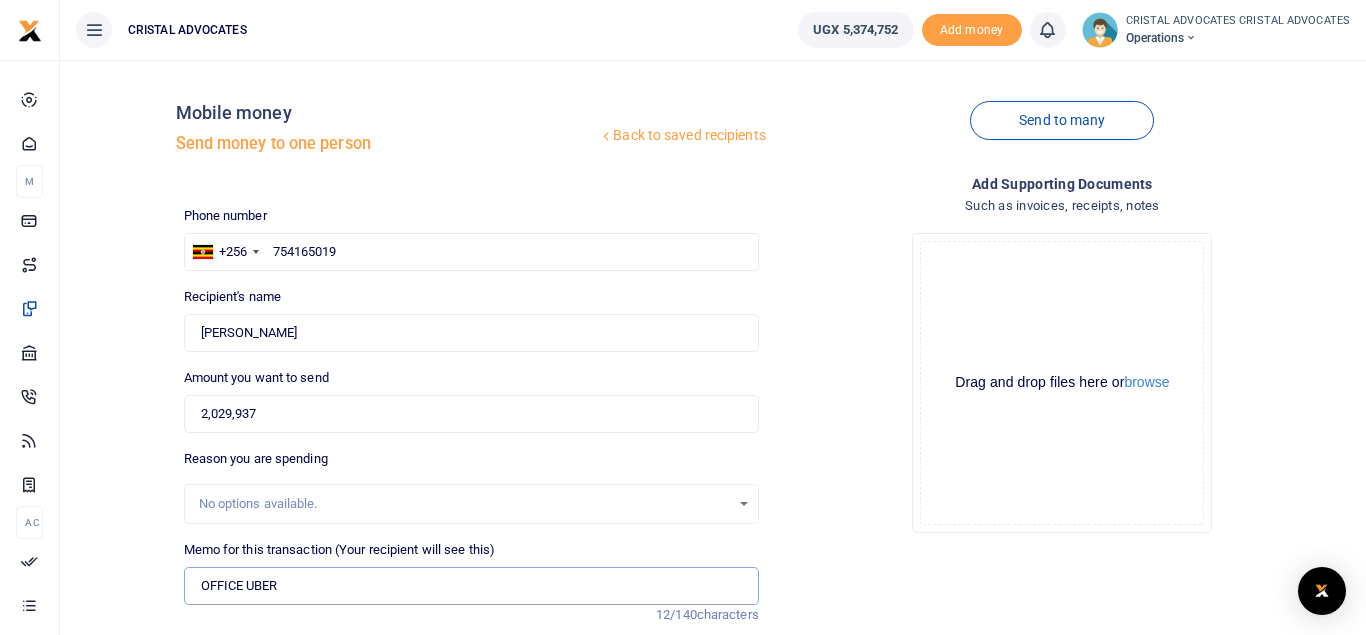 type on "OFFICE UBER" 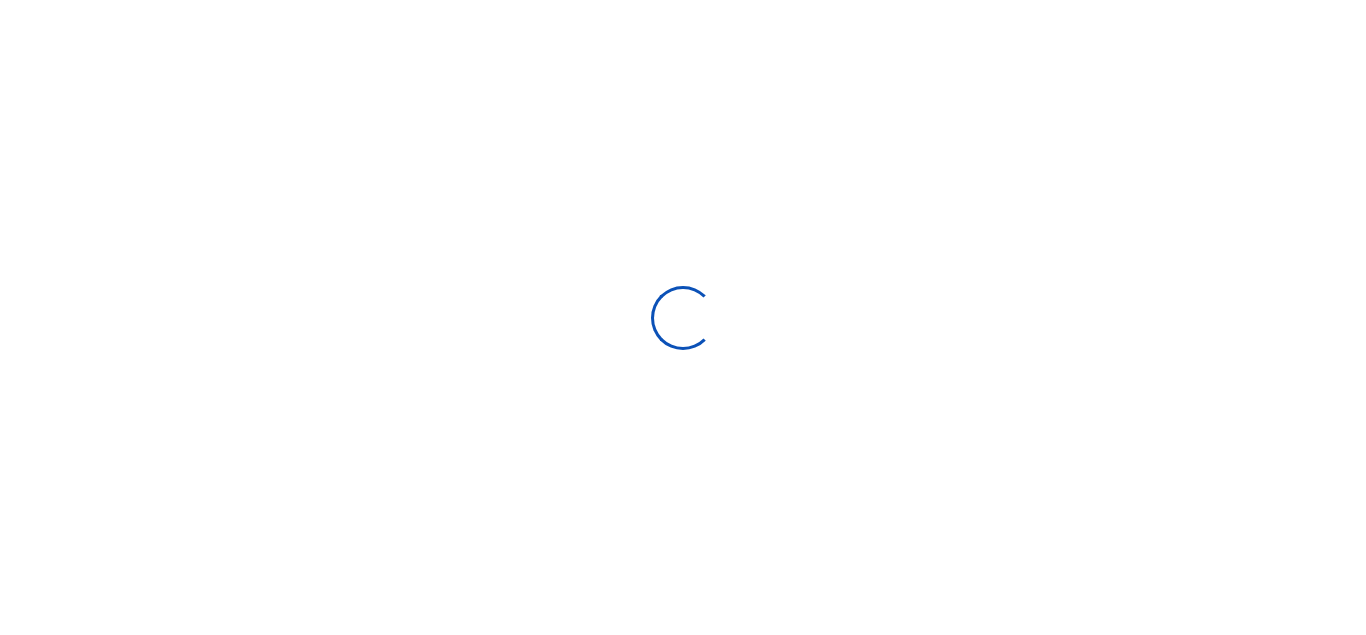 scroll, scrollTop: 0, scrollLeft: 0, axis: both 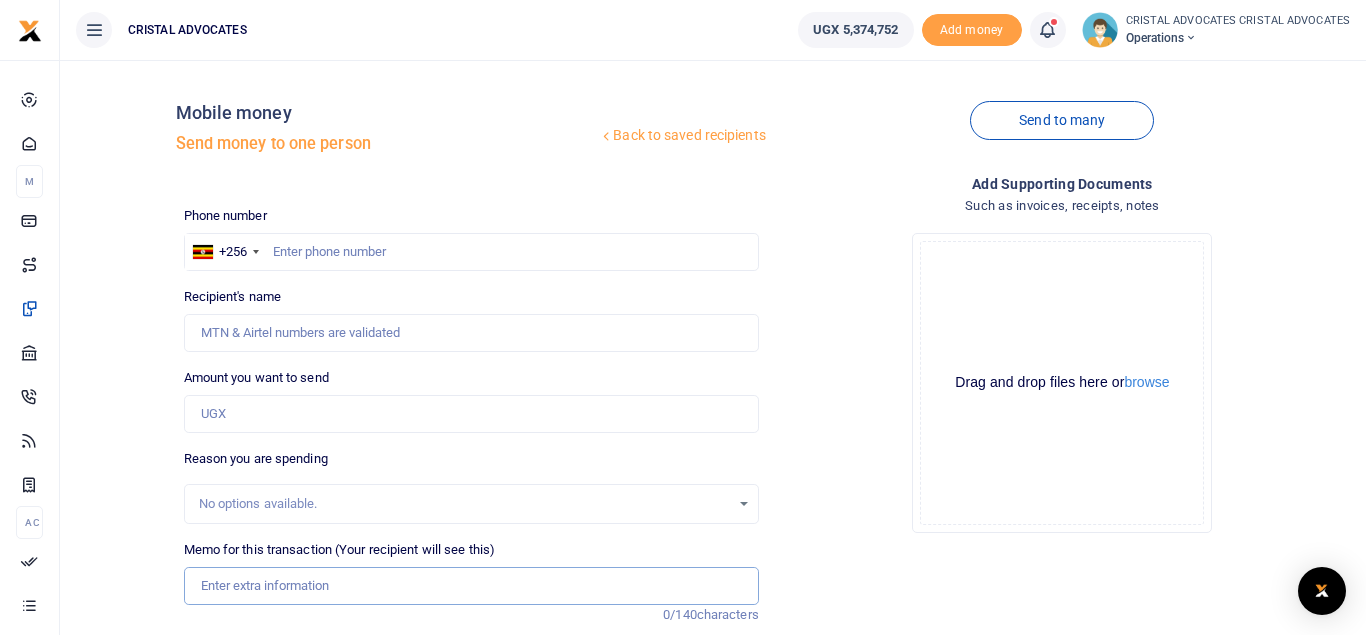 click on "Memo for this transaction (Your recipient will see this)" at bounding box center [471, 586] 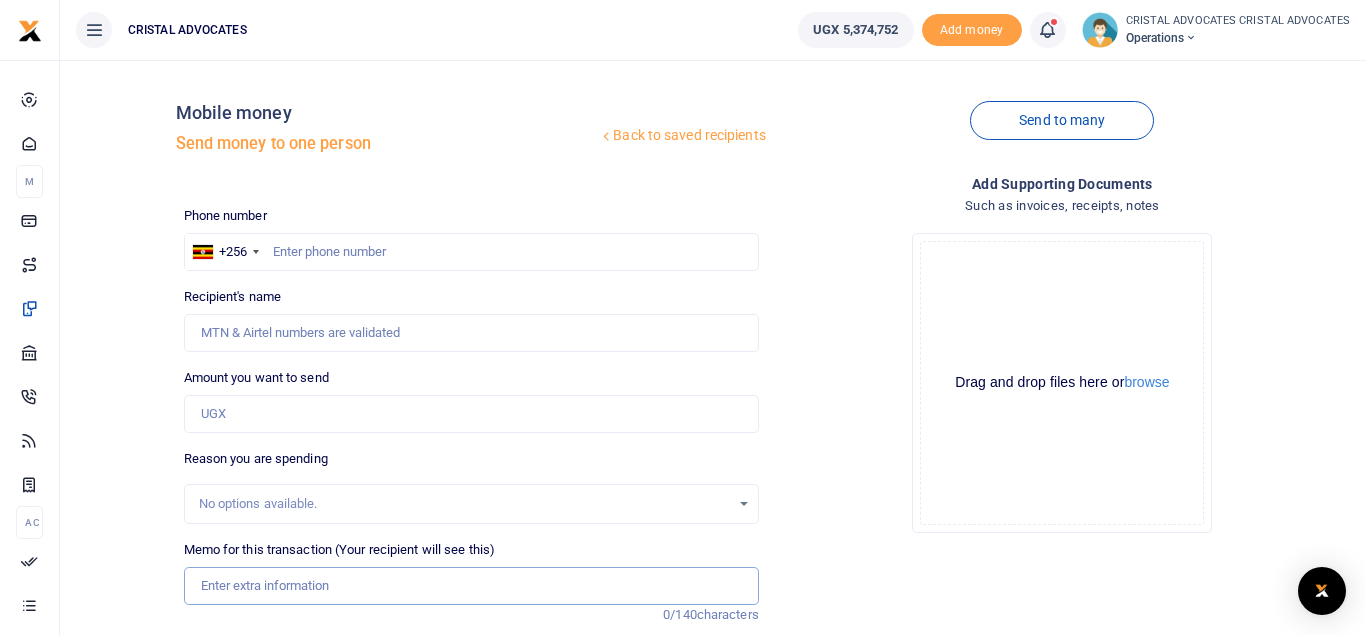 click on "Memo for this transaction (Your recipient will see this)" at bounding box center [471, 586] 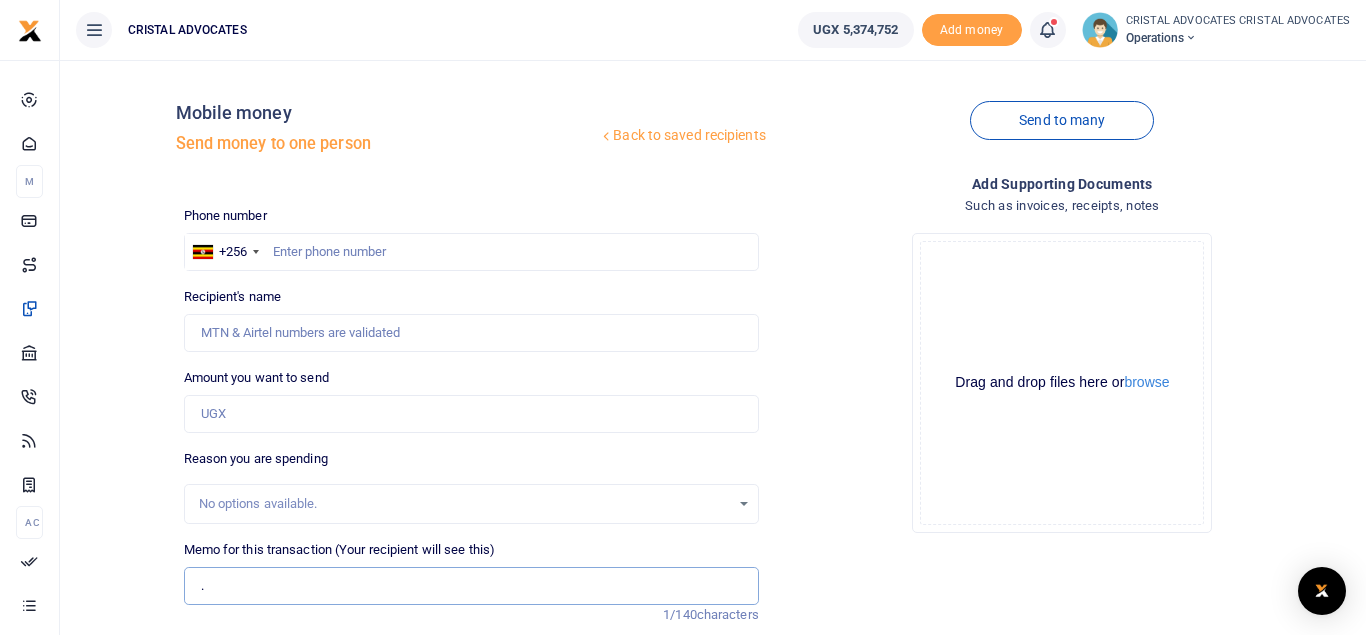 type on "." 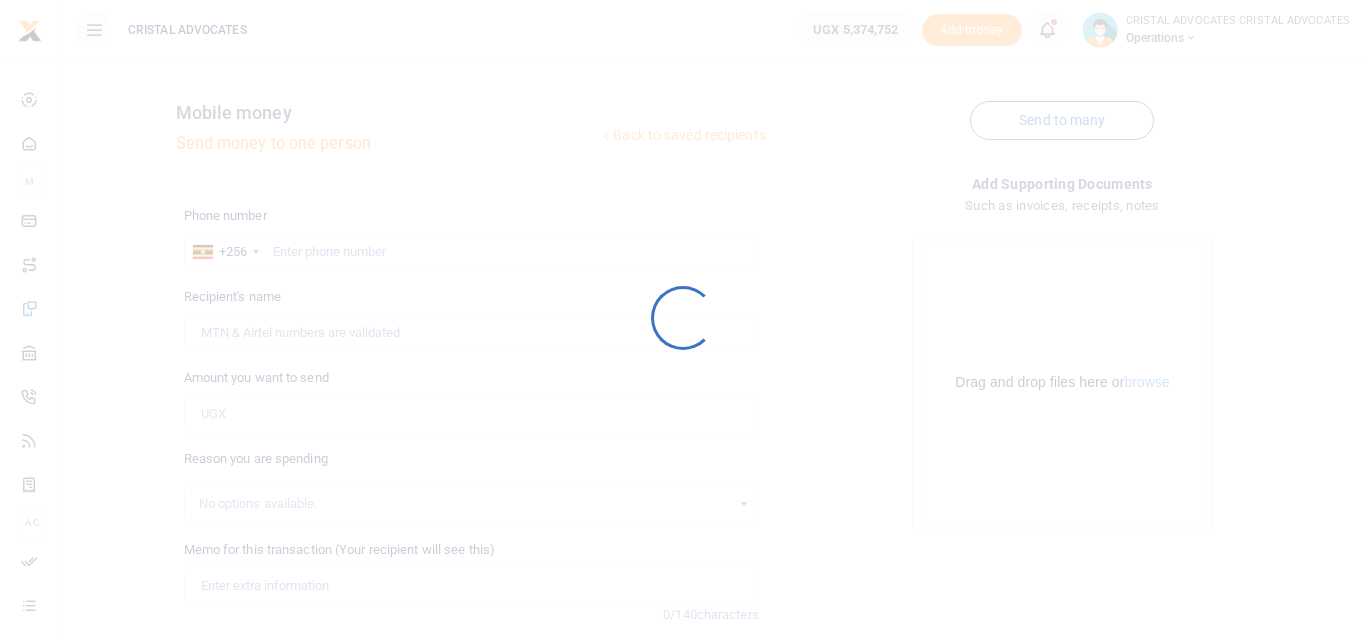 scroll, scrollTop: 0, scrollLeft: 0, axis: both 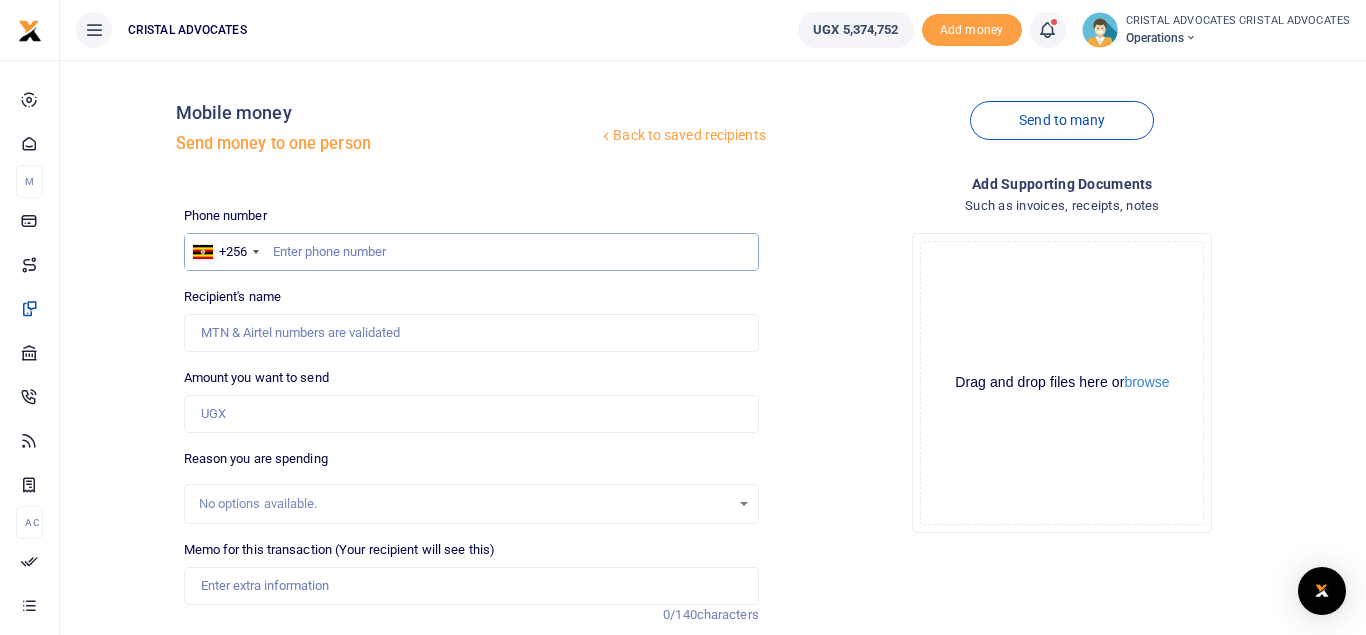 click at bounding box center [471, 252] 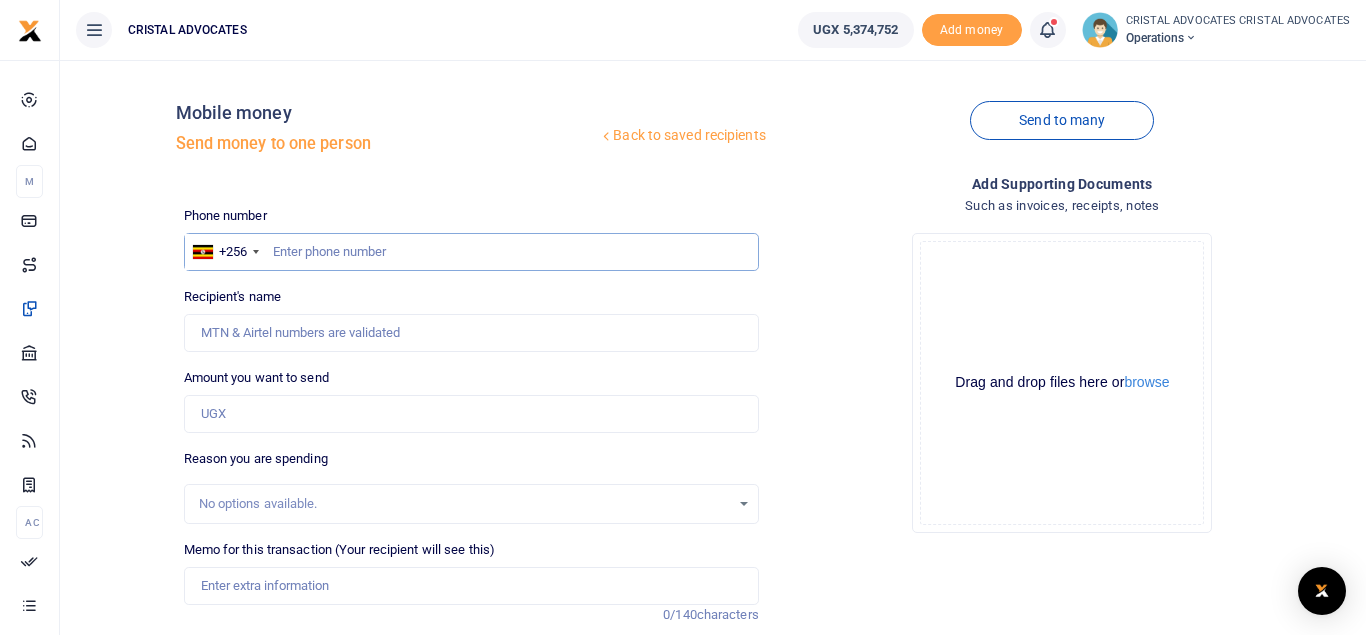 click at bounding box center [471, 252] 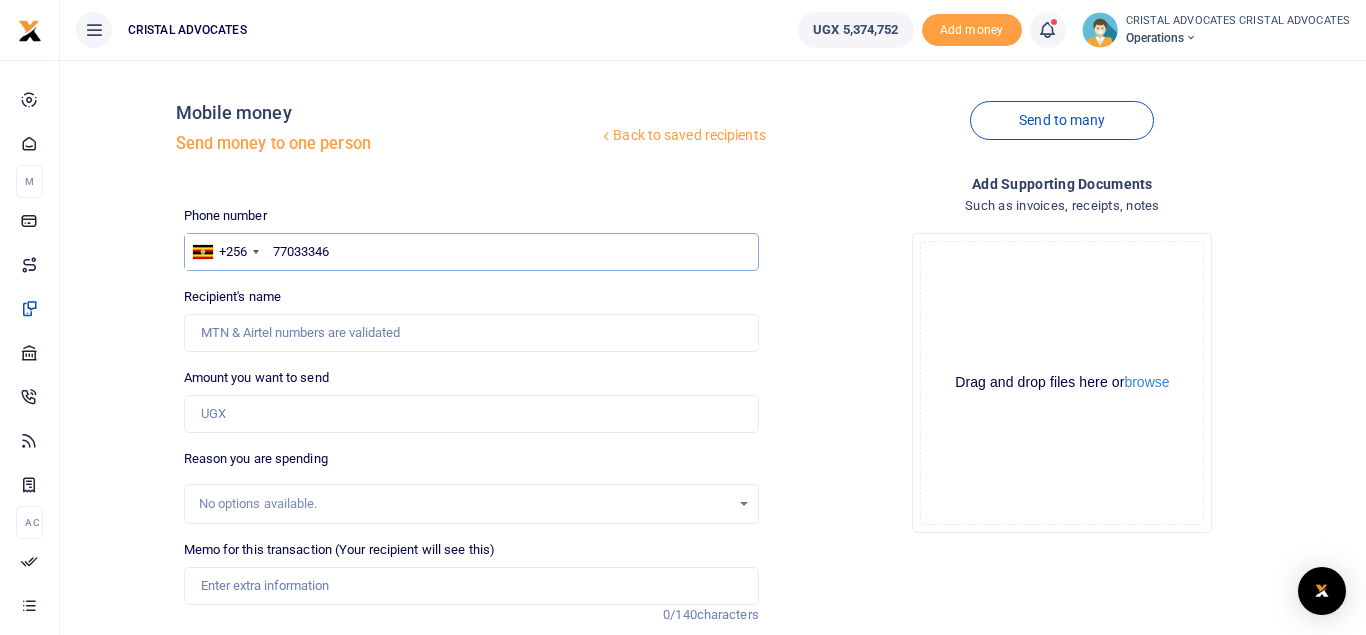 type on "770333469" 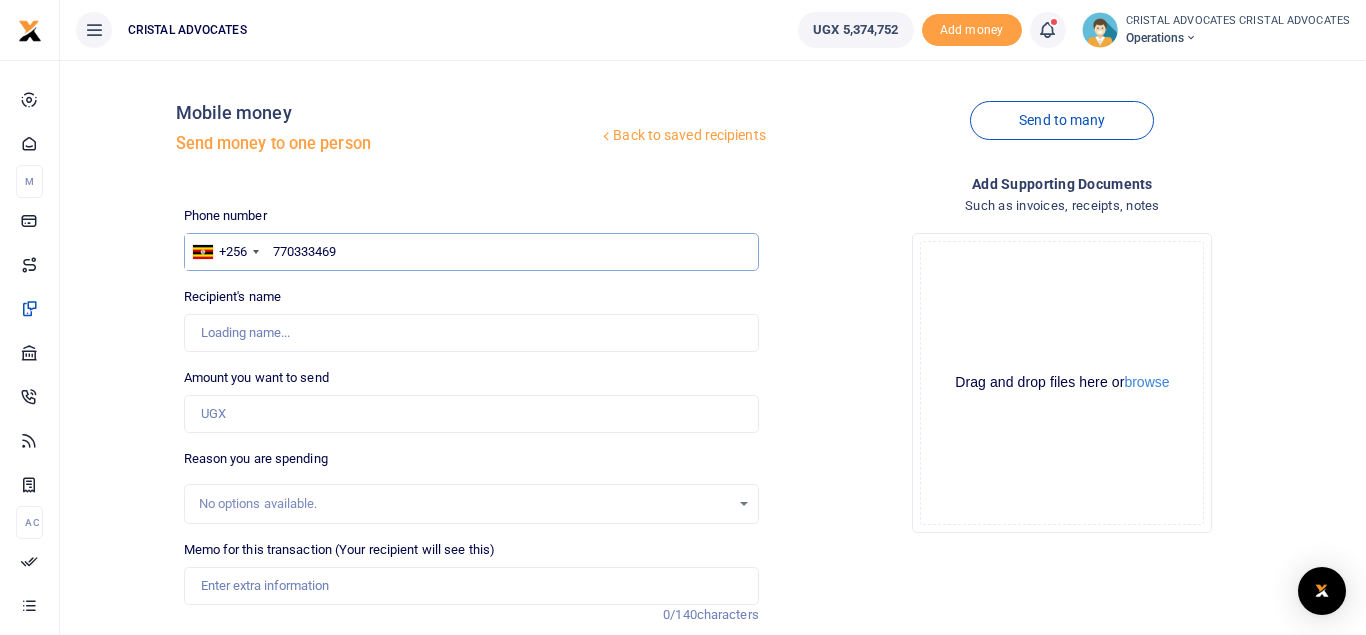 type on "[PERSON_NAME] Omuna" 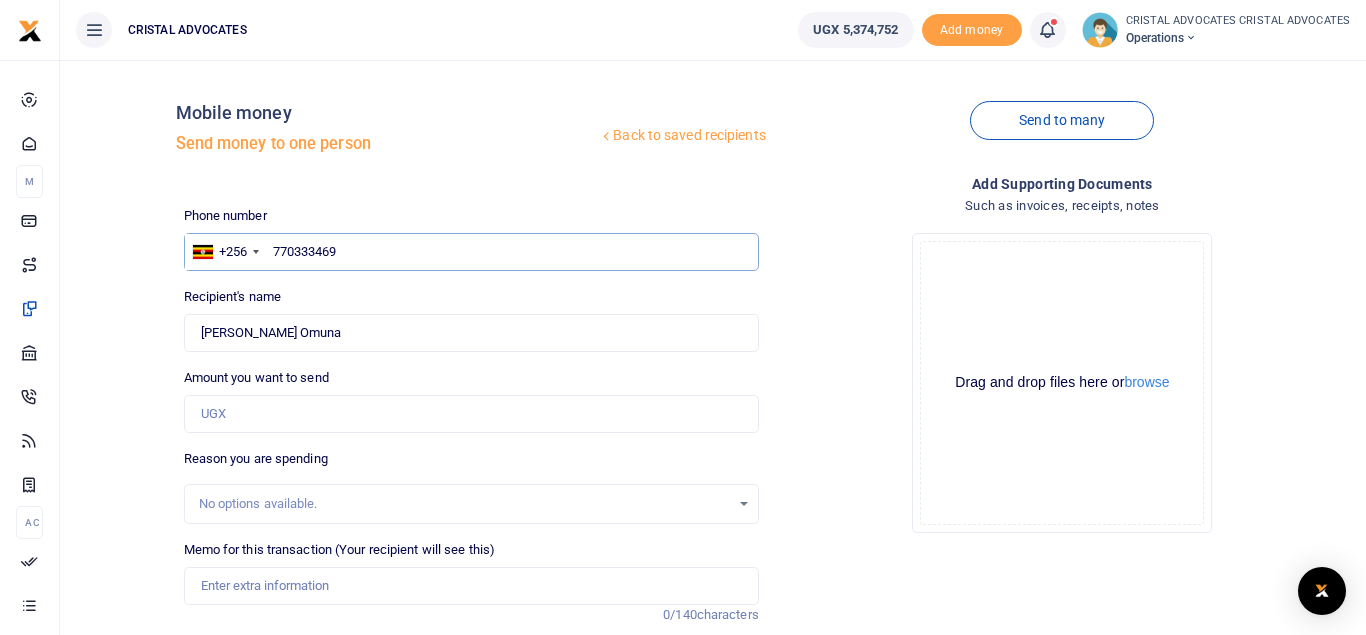 type on "770333469" 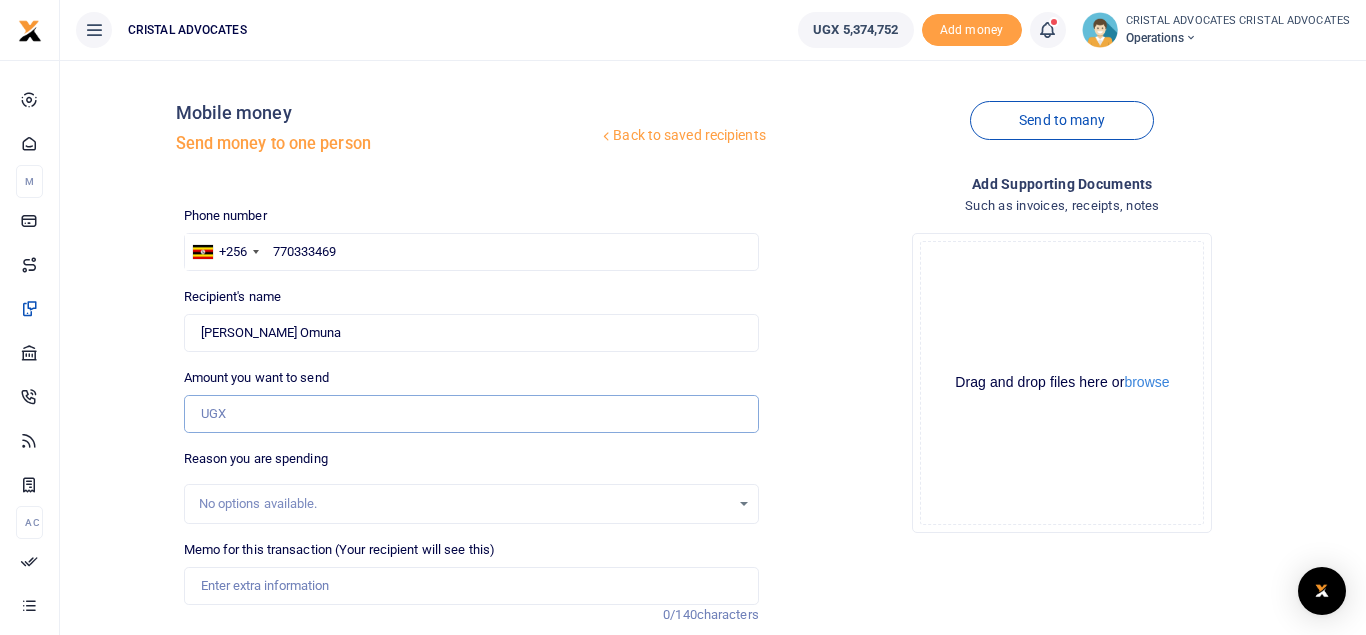 click on "Amount you want to send" at bounding box center (471, 414) 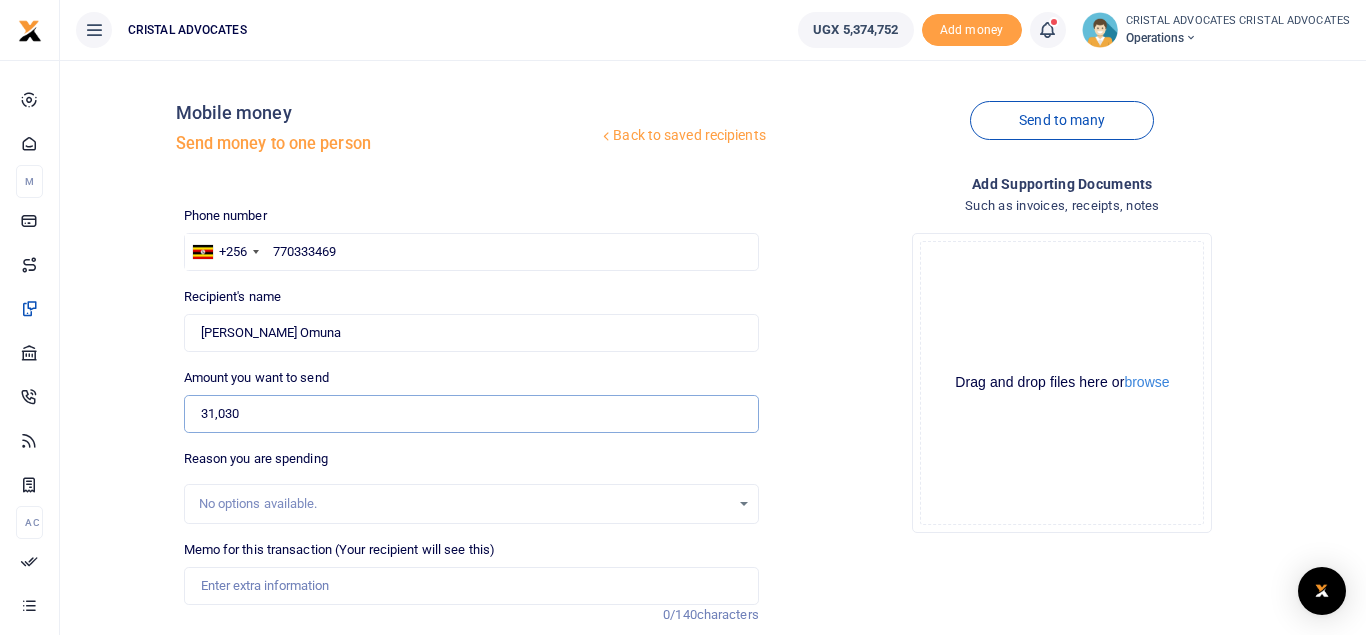 type on "31,030" 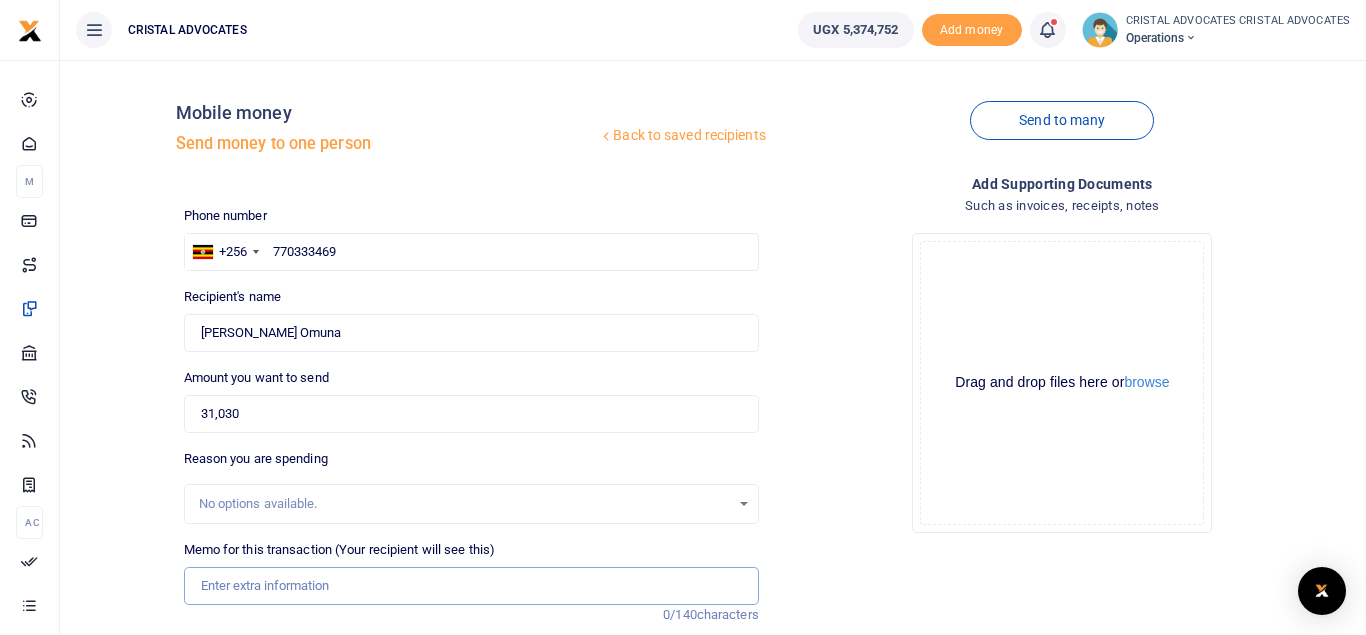 click on "Memo for this transaction (Your recipient will see this)" at bounding box center (471, 586) 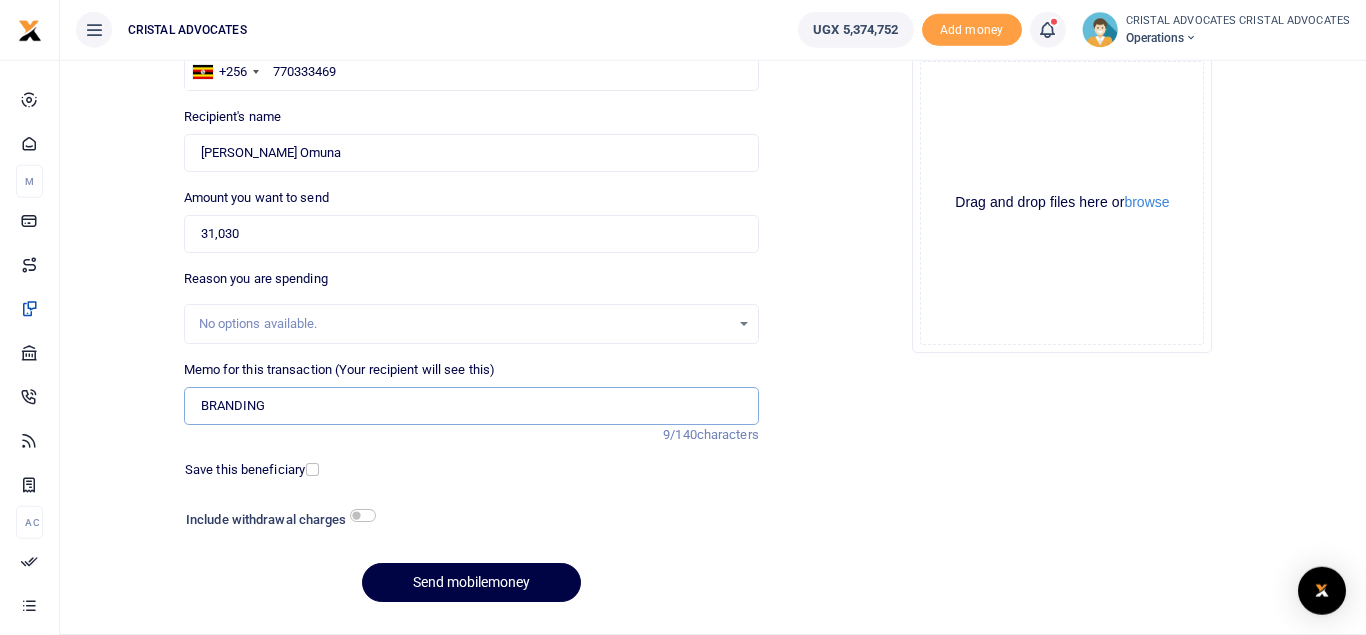 scroll, scrollTop: 182, scrollLeft: 0, axis: vertical 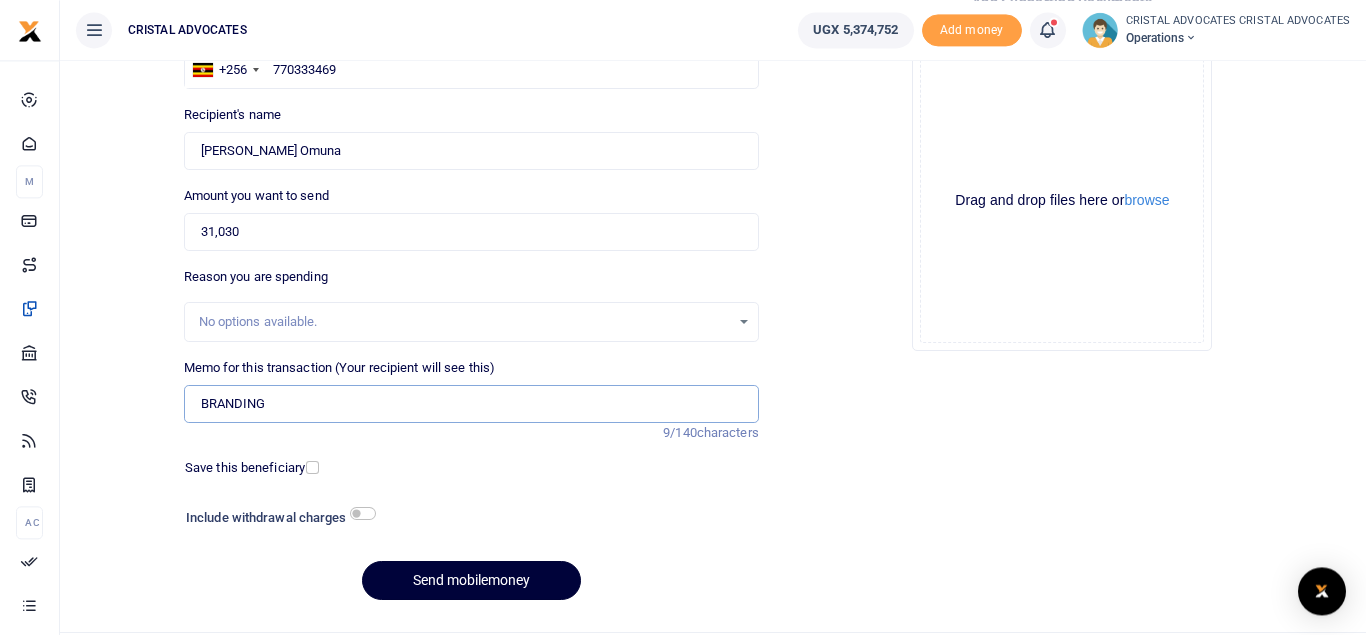 type on "BRANDING" 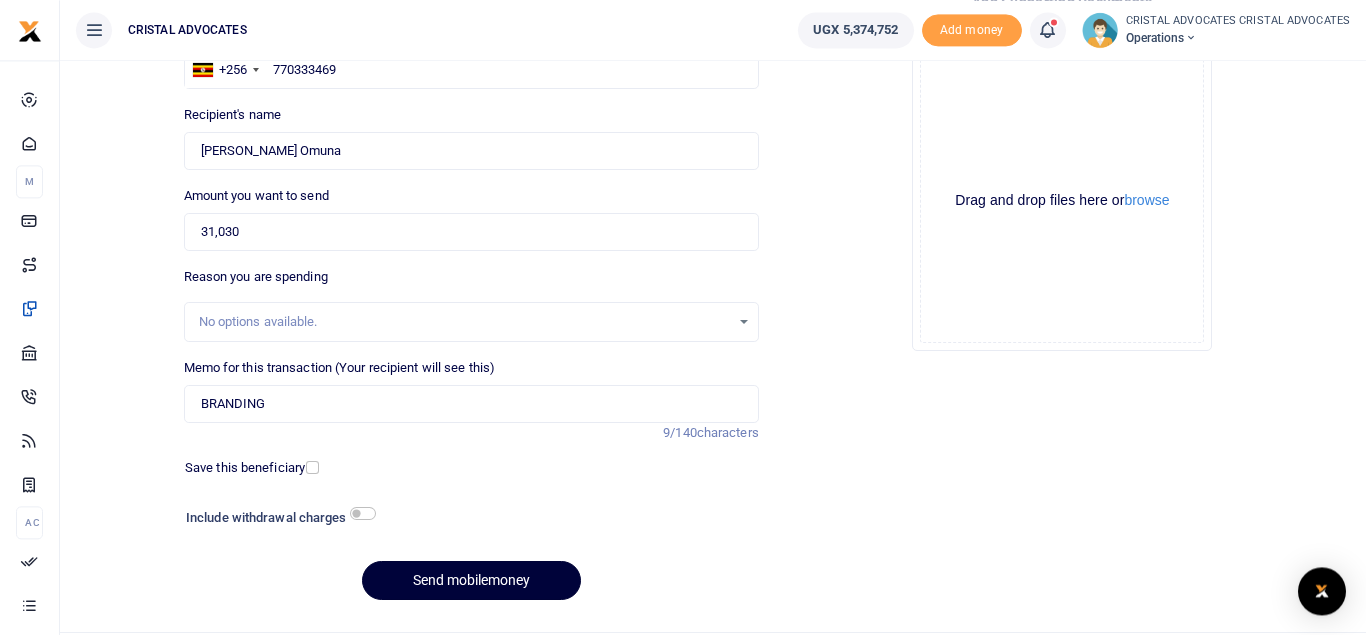 click on "Send mobilemoney" at bounding box center [471, 580] 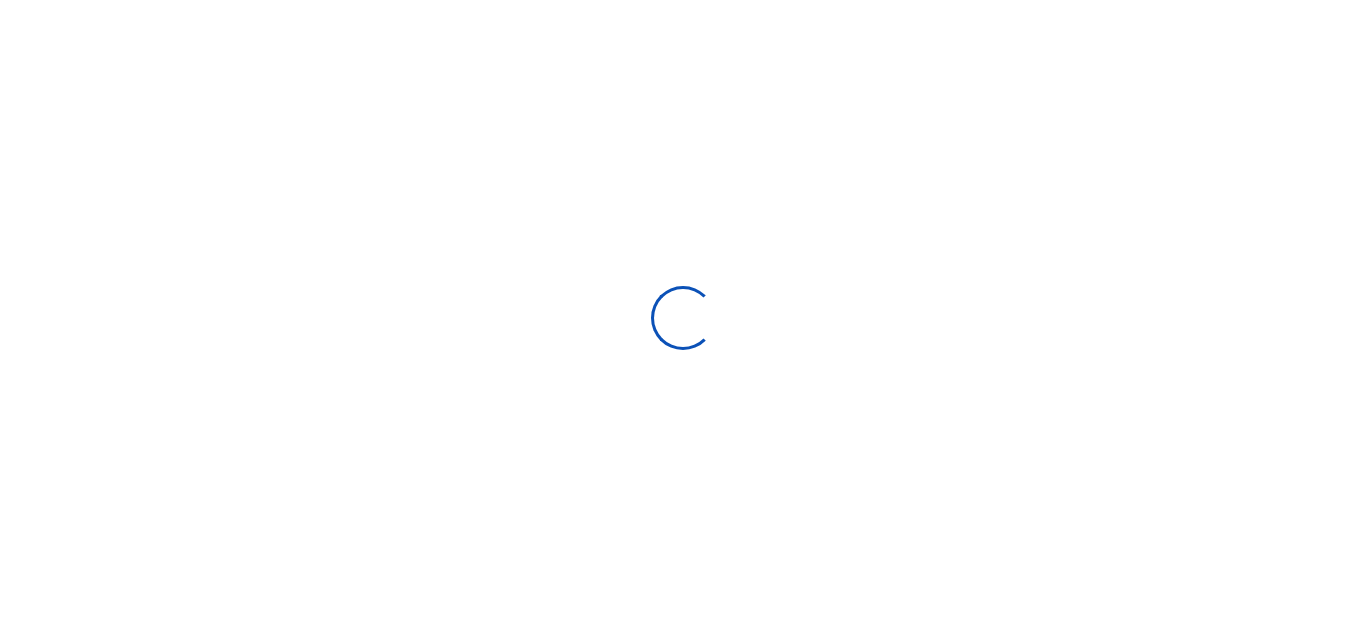 select 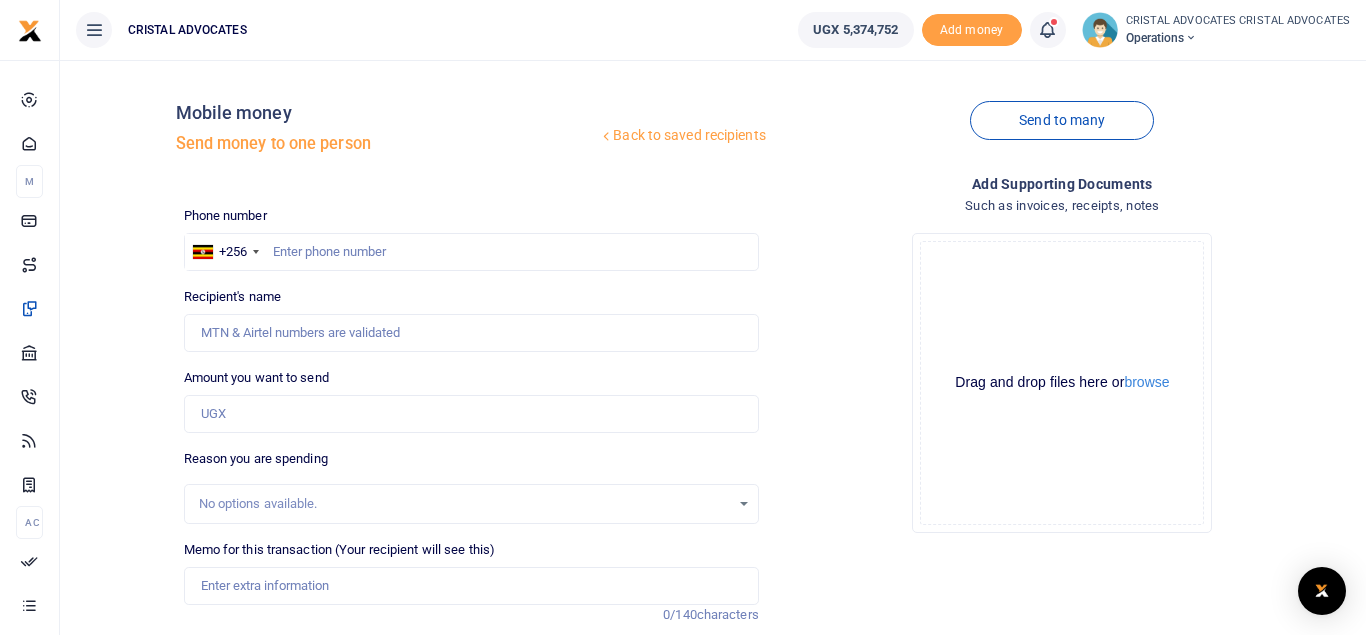 scroll, scrollTop: 0, scrollLeft: 0, axis: both 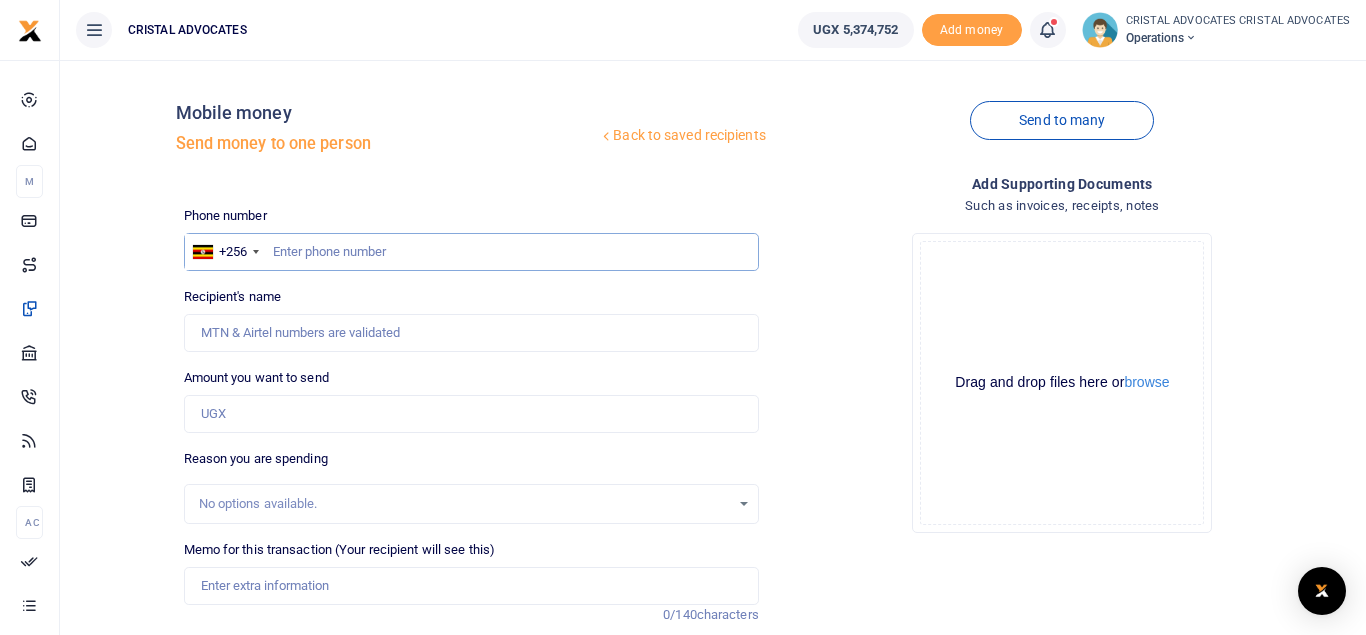 click at bounding box center (471, 252) 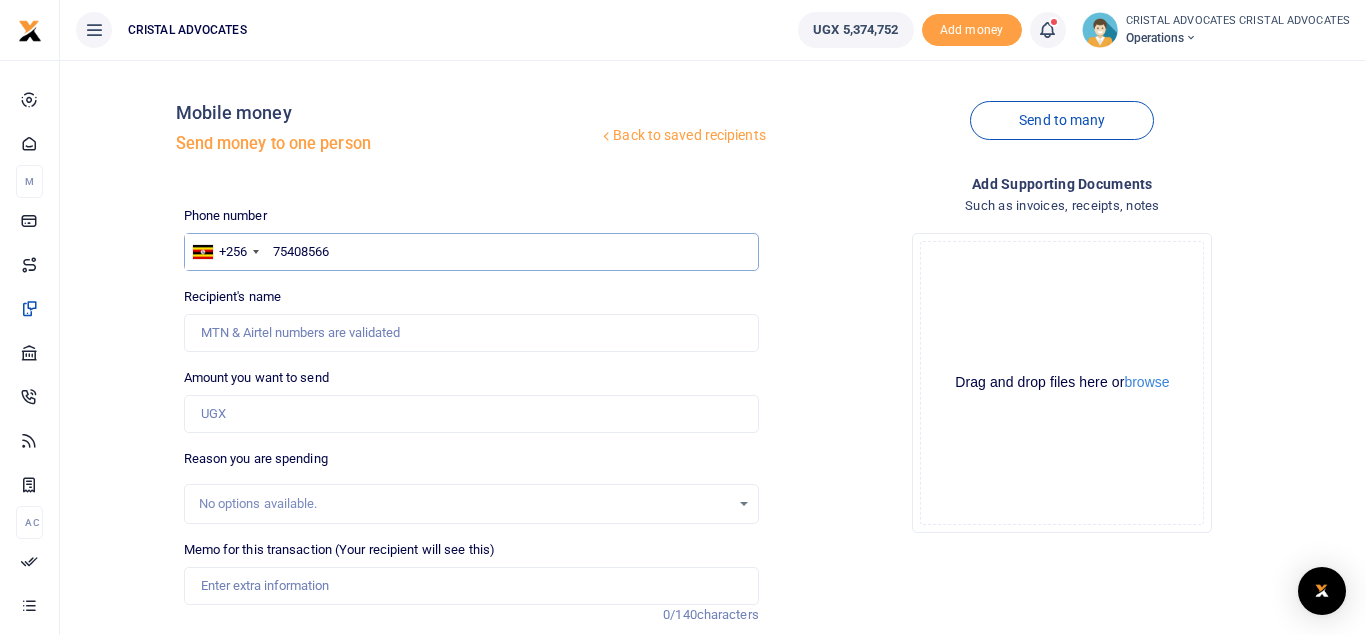 type on "754085664" 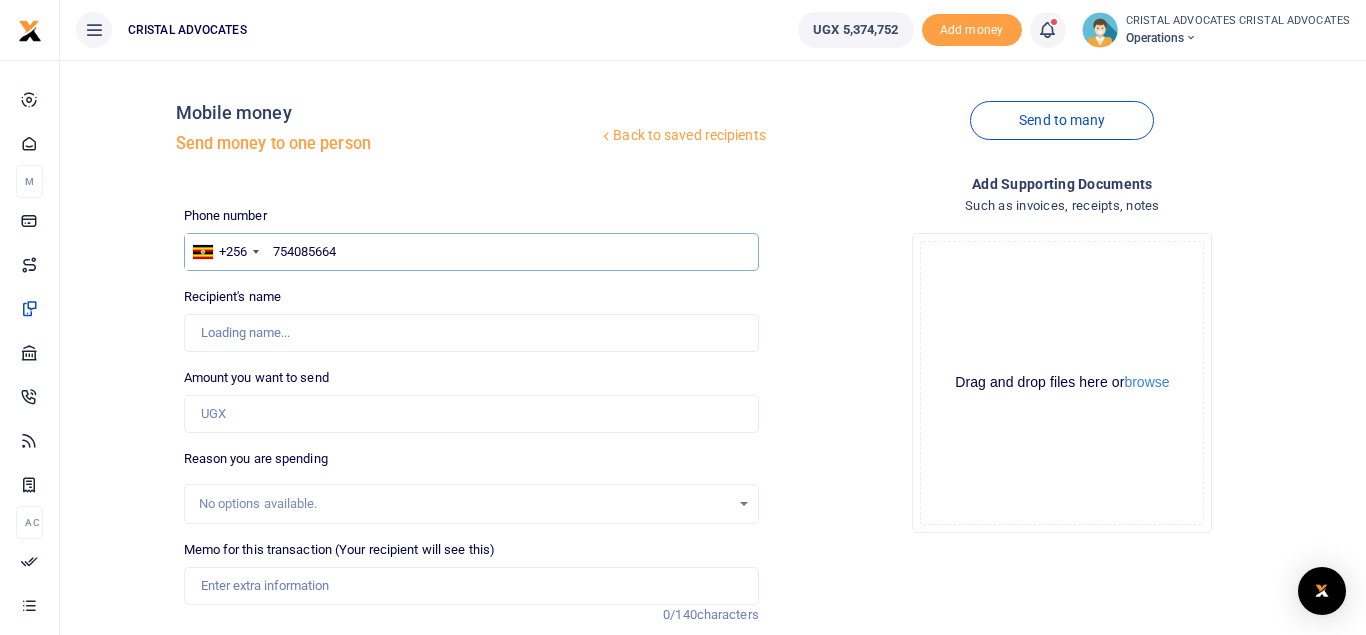 type on "Lincoln Kalema" 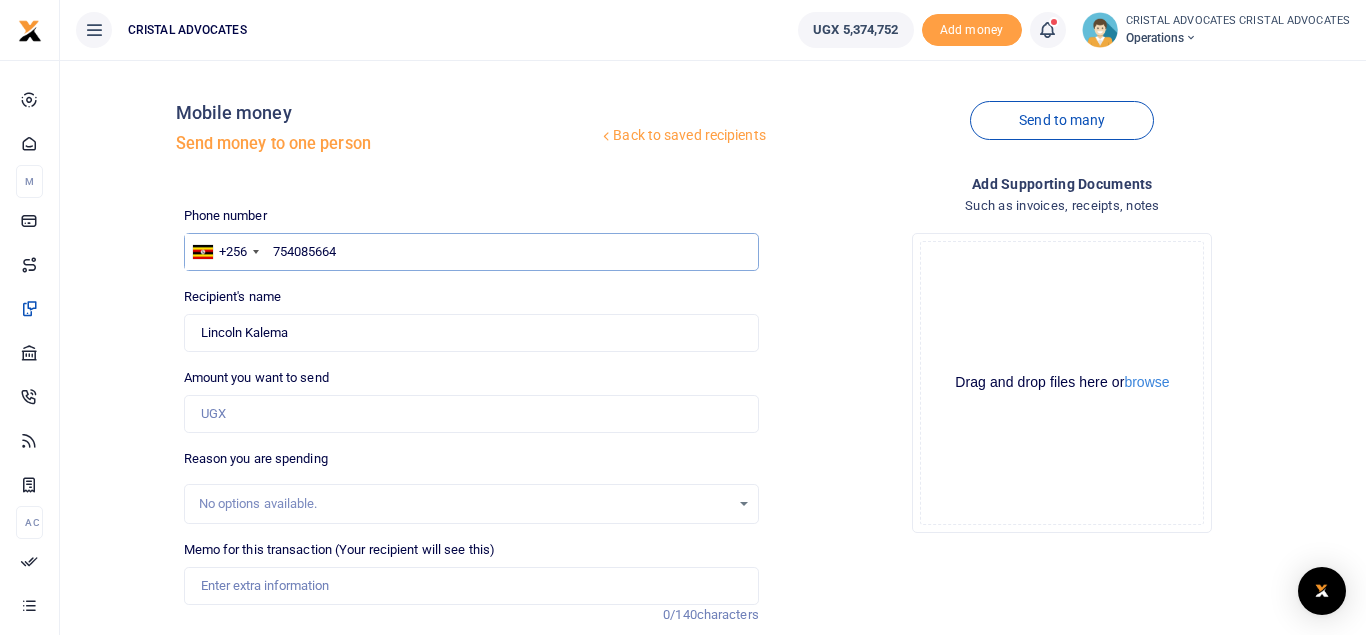 type on "754085664" 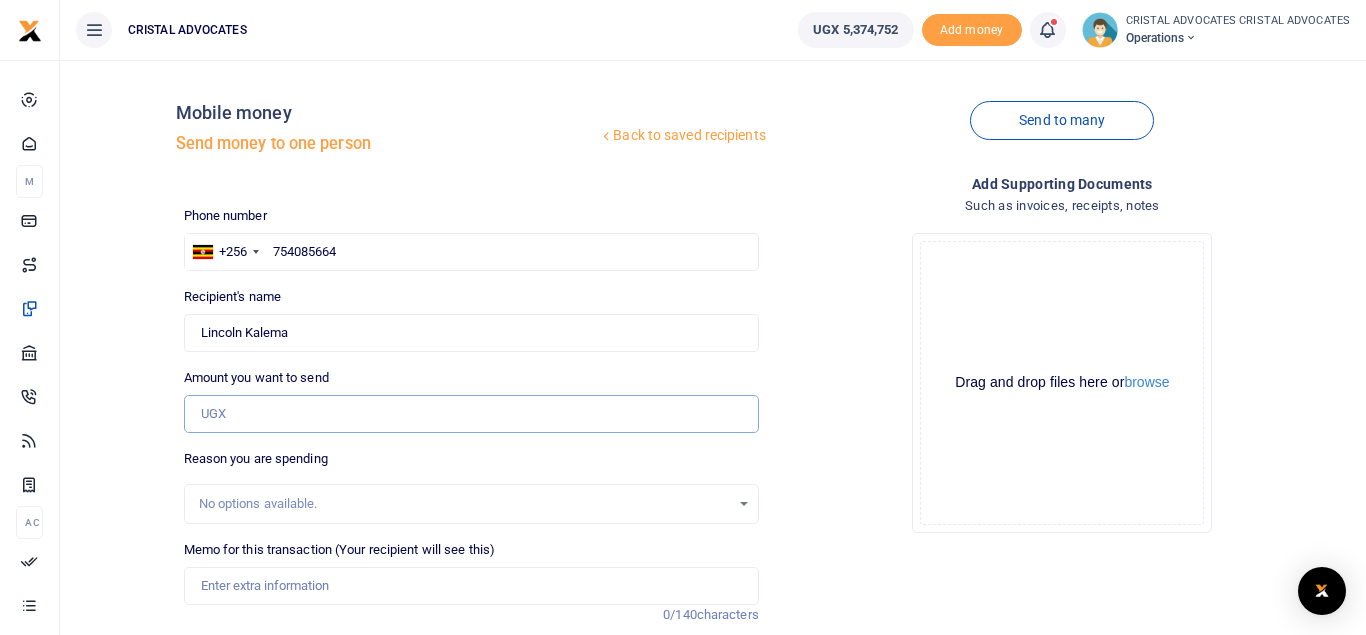 click on "Amount you want to send" at bounding box center [471, 414] 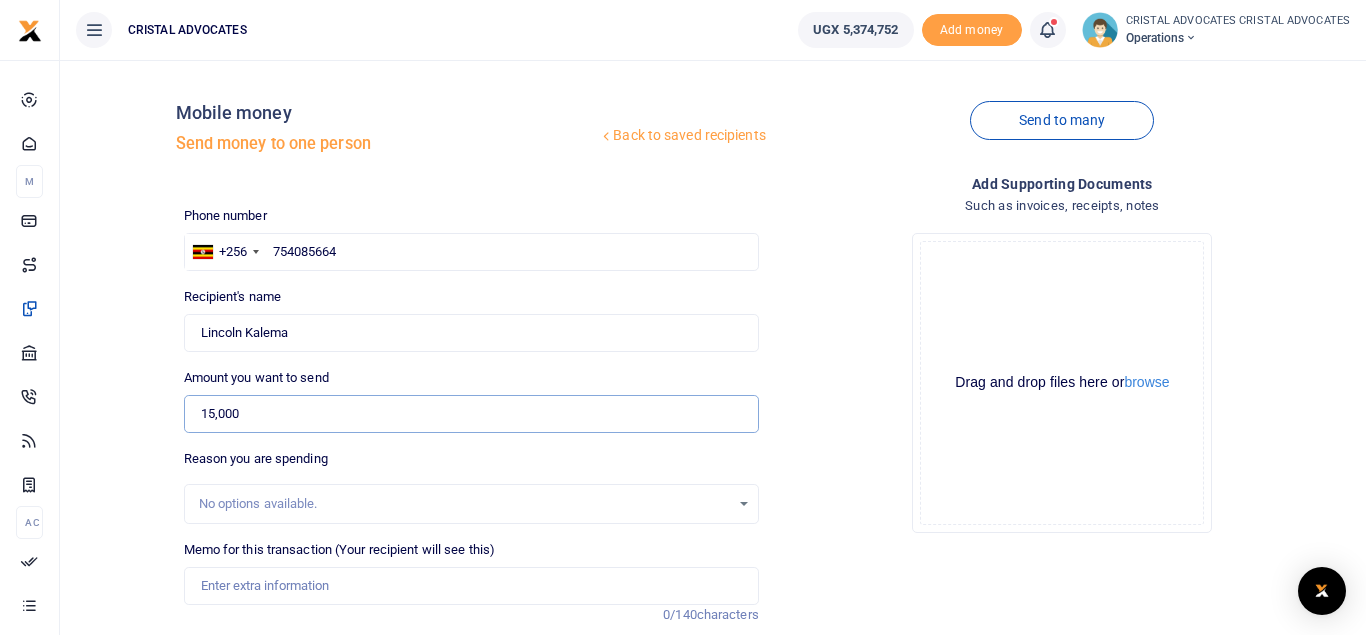 type on "15,000" 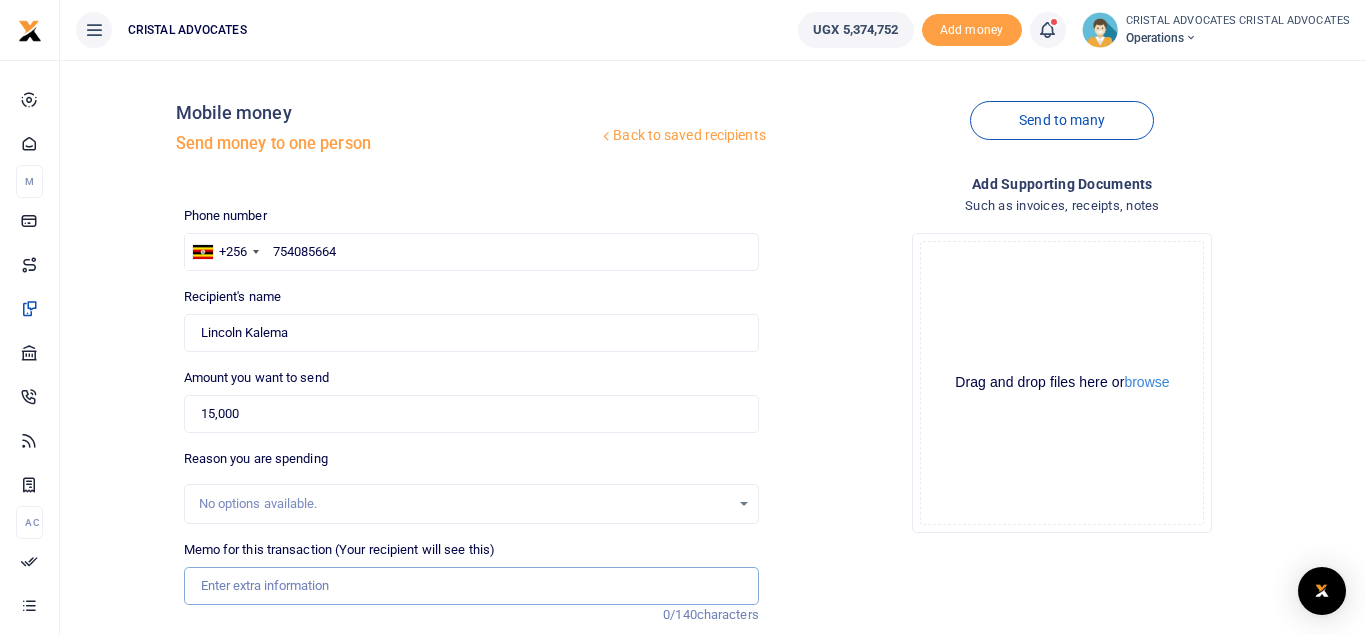 click on "Memo for this transaction (Your recipient will see this)" at bounding box center [471, 586] 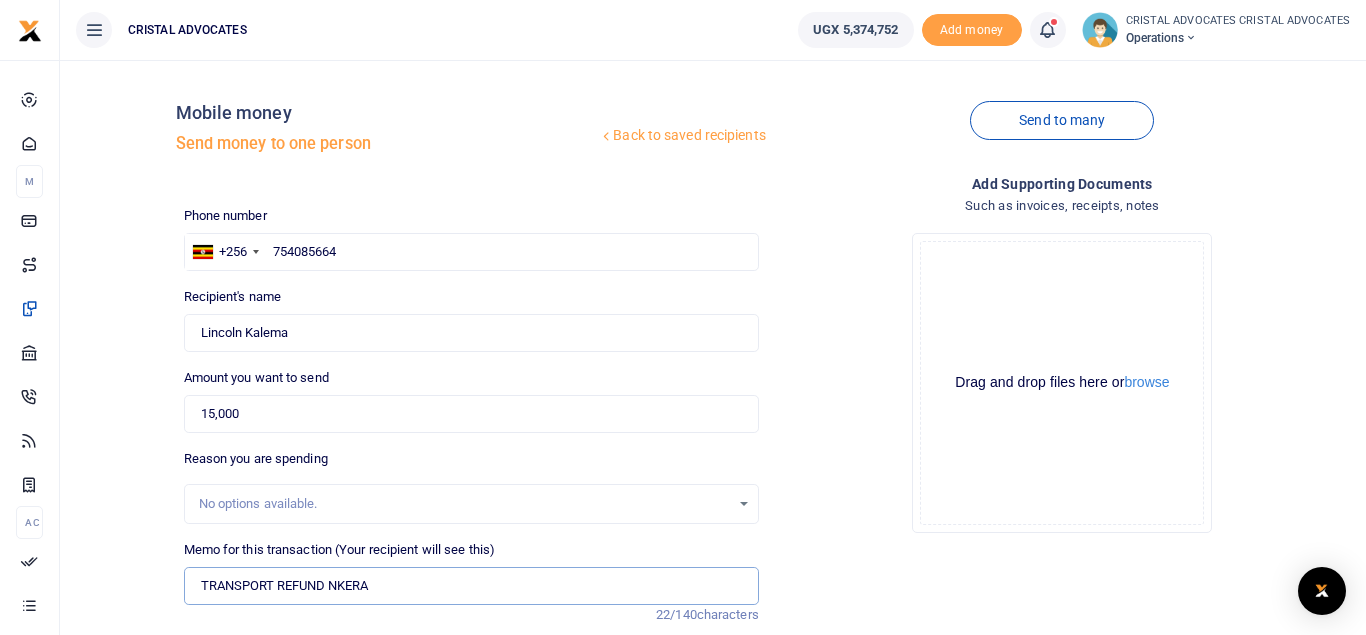 scroll, scrollTop: 231, scrollLeft: 0, axis: vertical 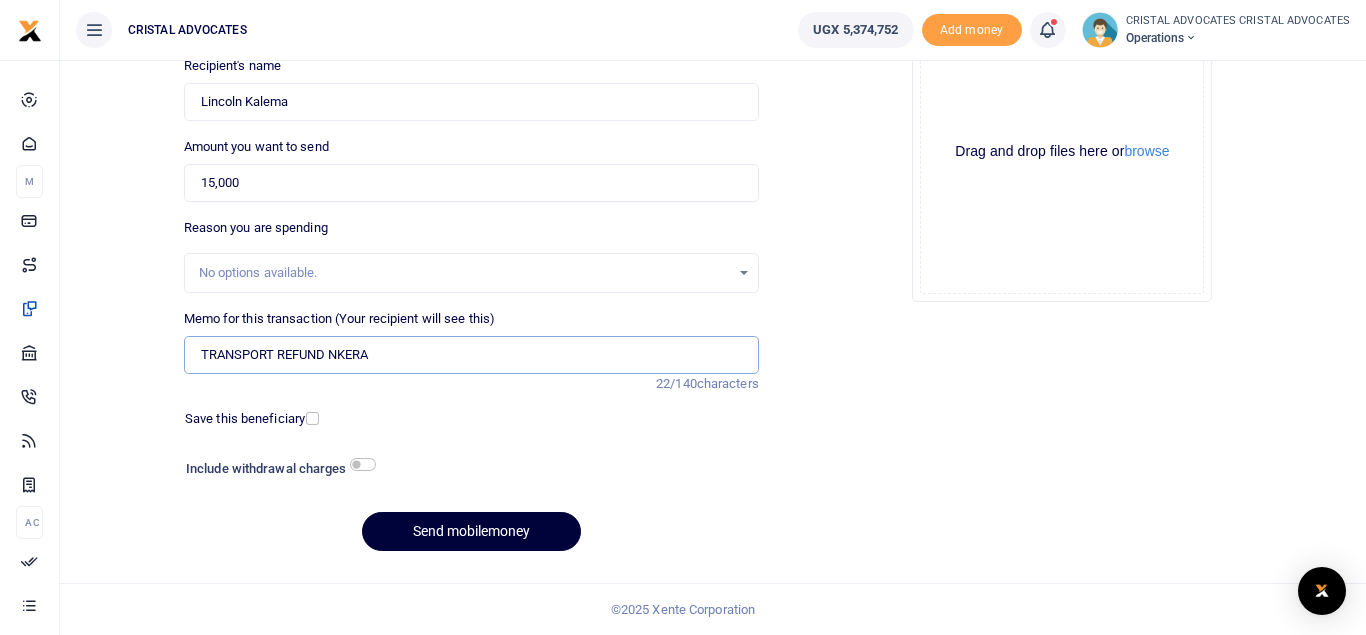 type on "TRANSPORT REFUND NKERA" 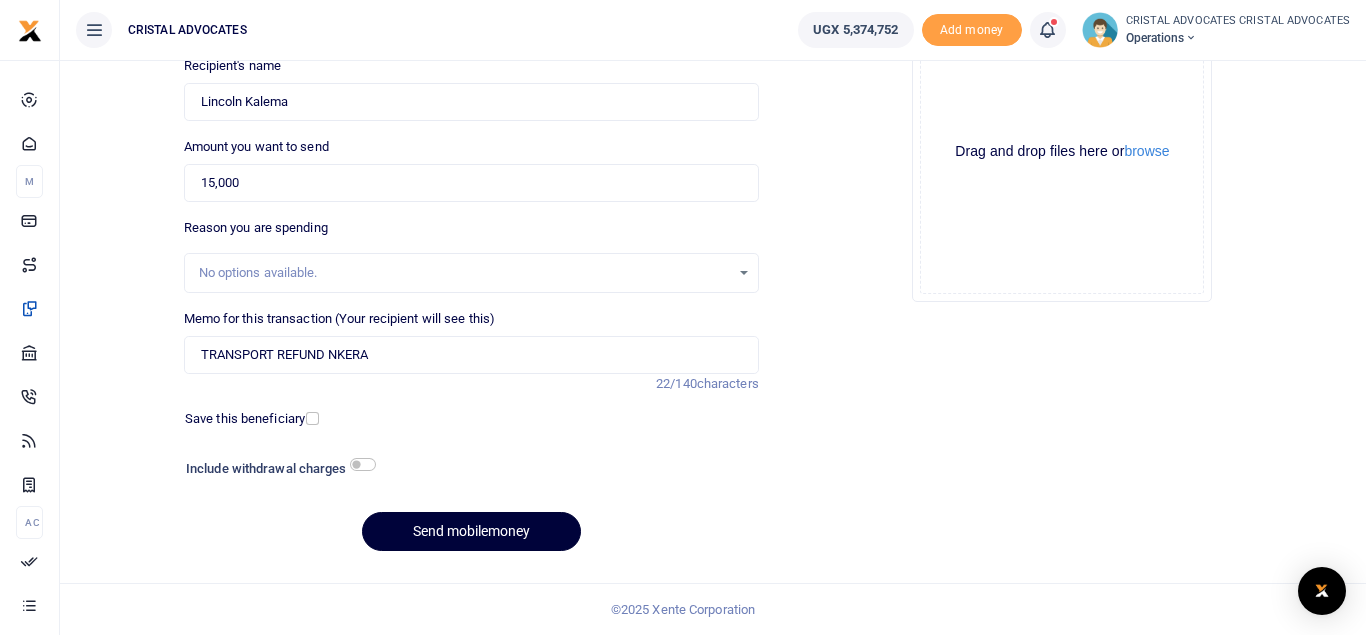 click on "Send mobilemoney" at bounding box center [471, 531] 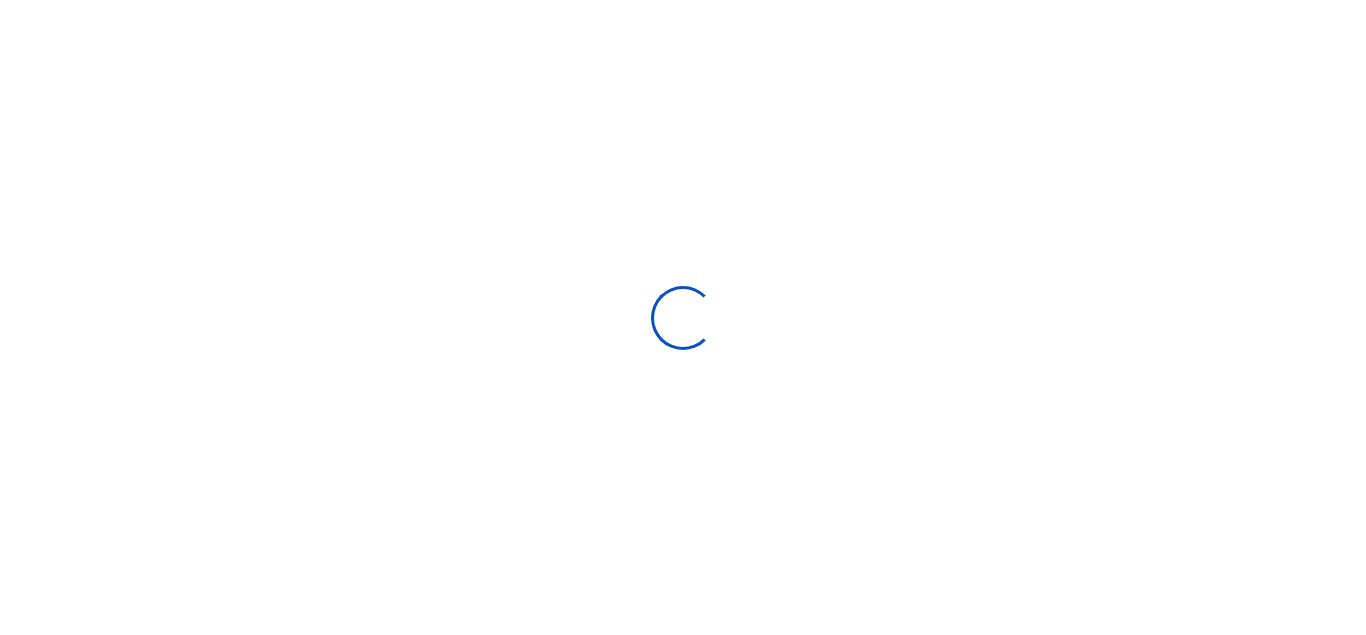 scroll, scrollTop: 0, scrollLeft: 0, axis: both 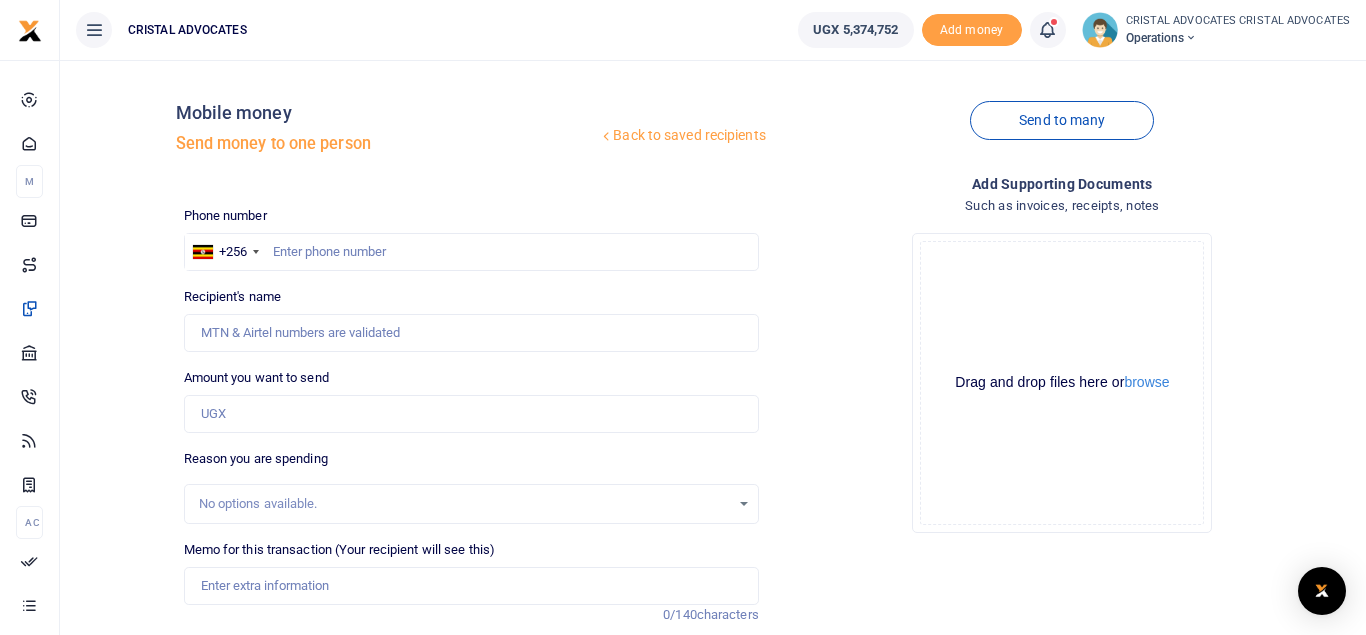 click at bounding box center [1047, 30] 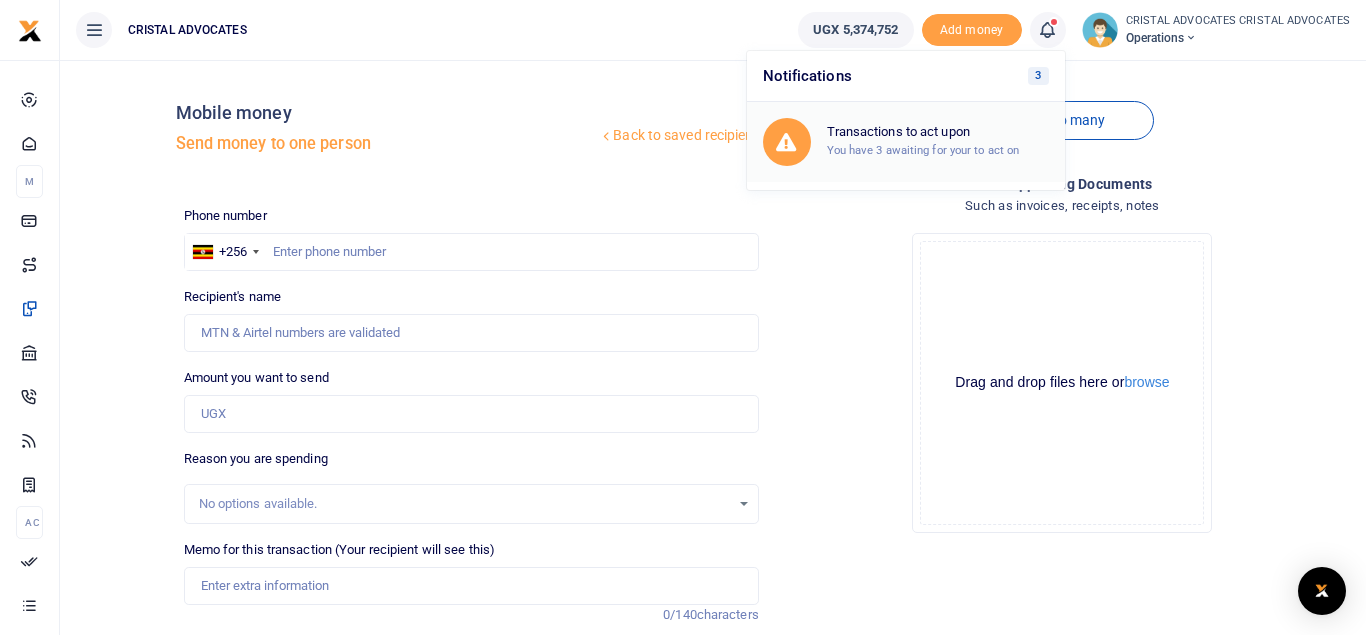 click on "Transactions to act upon
You have 3 awaiting for your to act on" at bounding box center (906, 142) 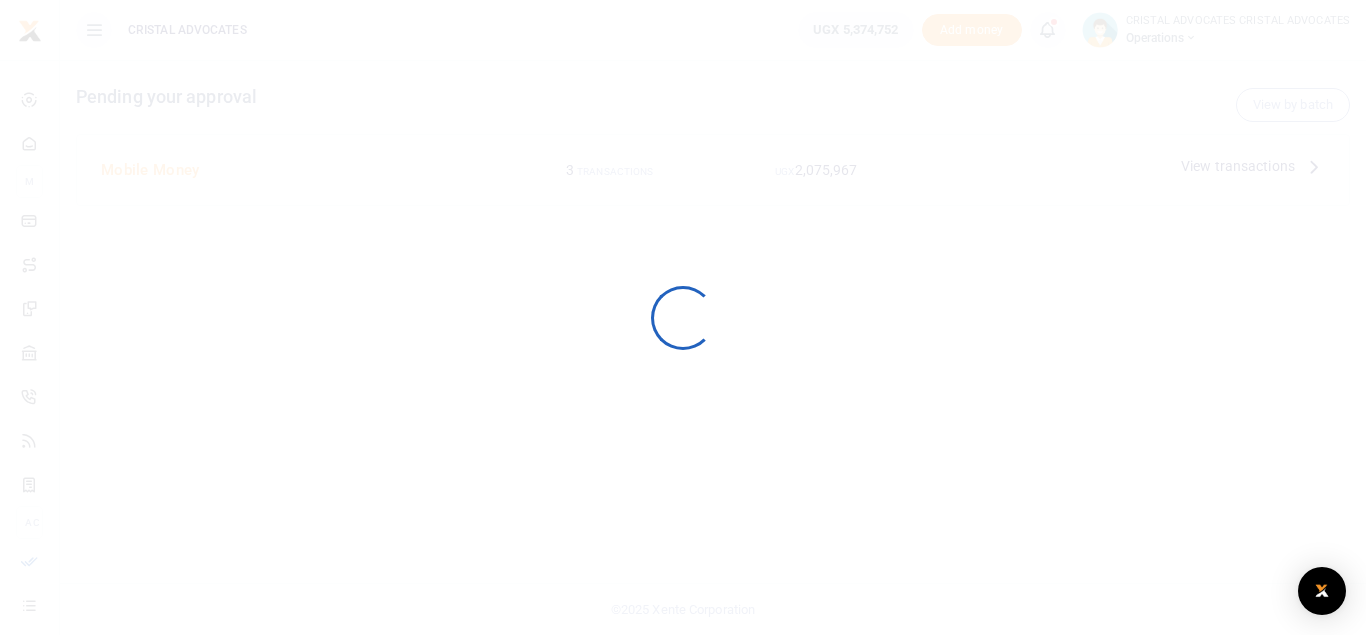 scroll, scrollTop: 0, scrollLeft: 0, axis: both 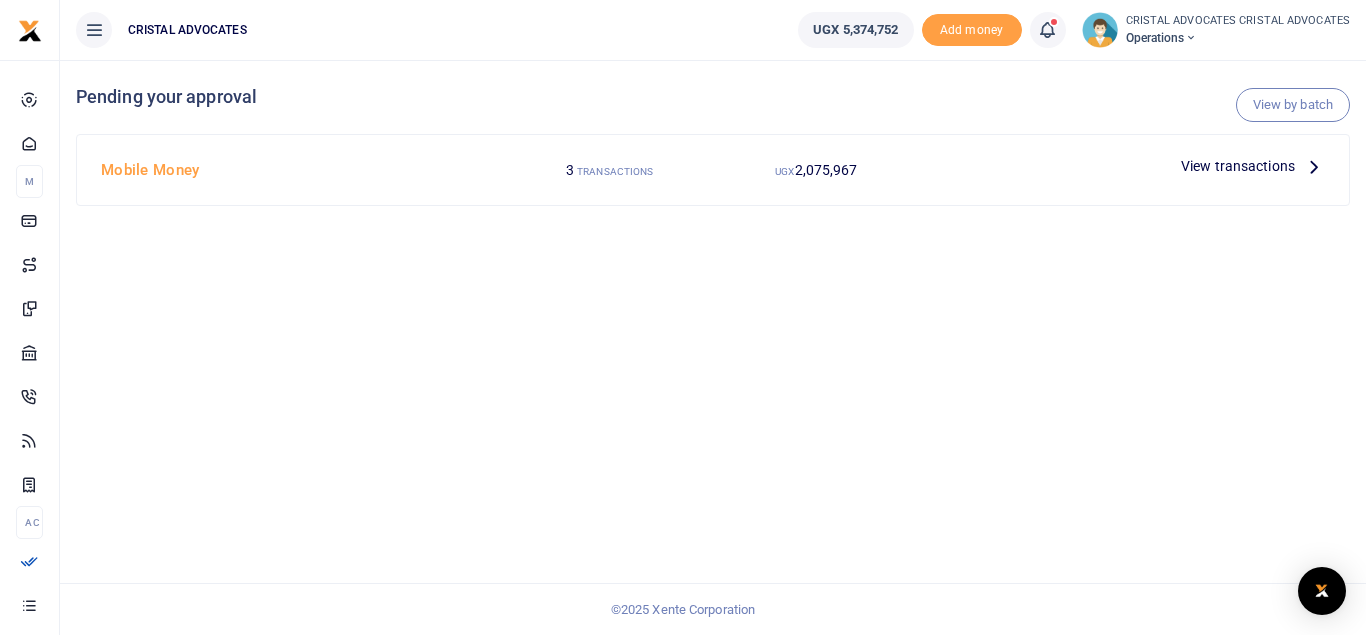 click on "View transactions" at bounding box center [1238, 166] 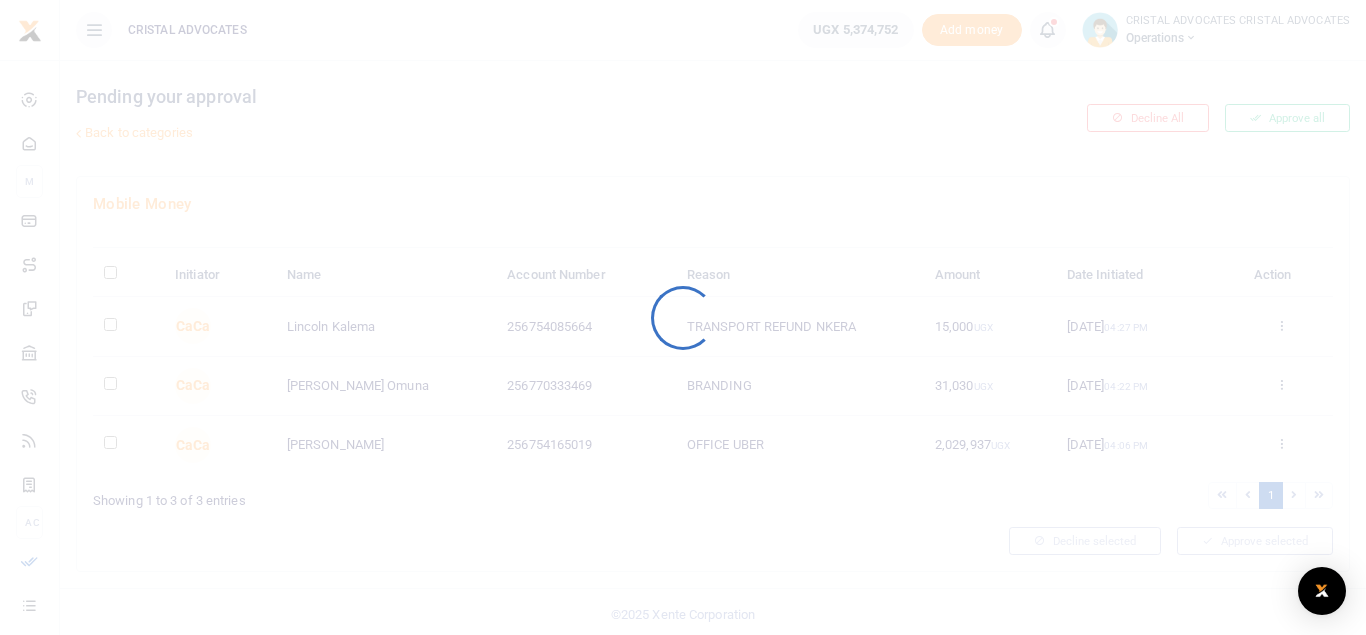 scroll, scrollTop: 0, scrollLeft: 0, axis: both 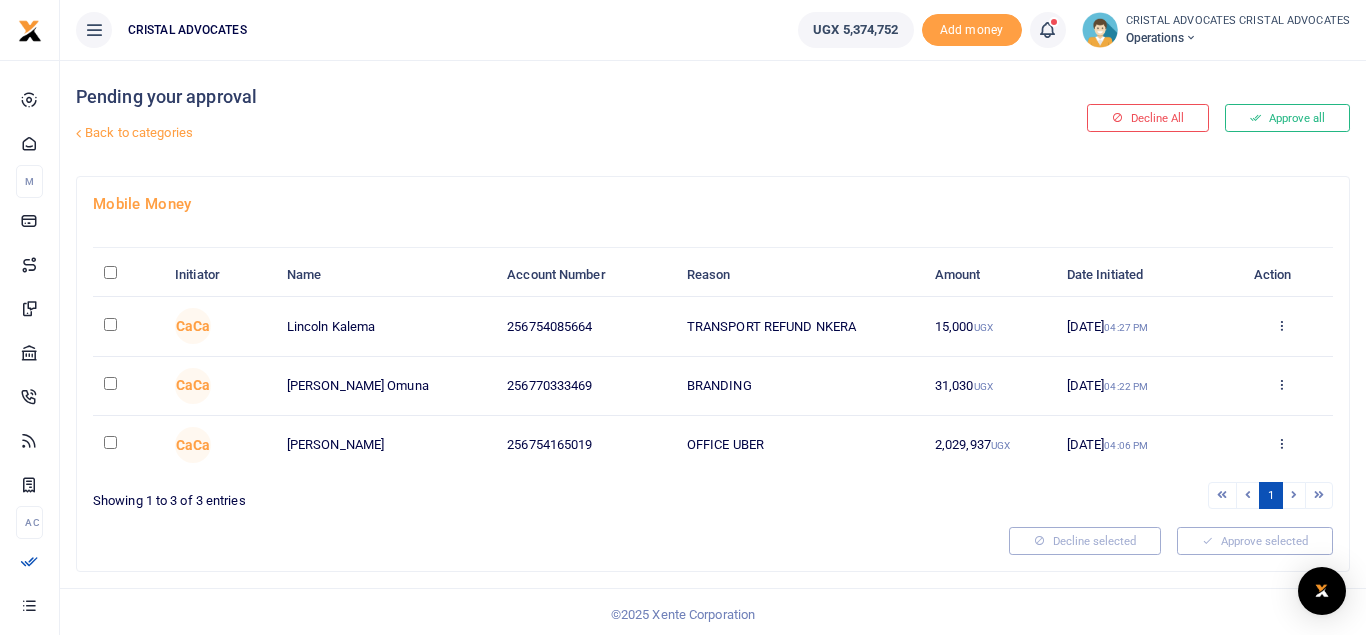 click on "Decline All
Approve all" at bounding box center [1143, 118] 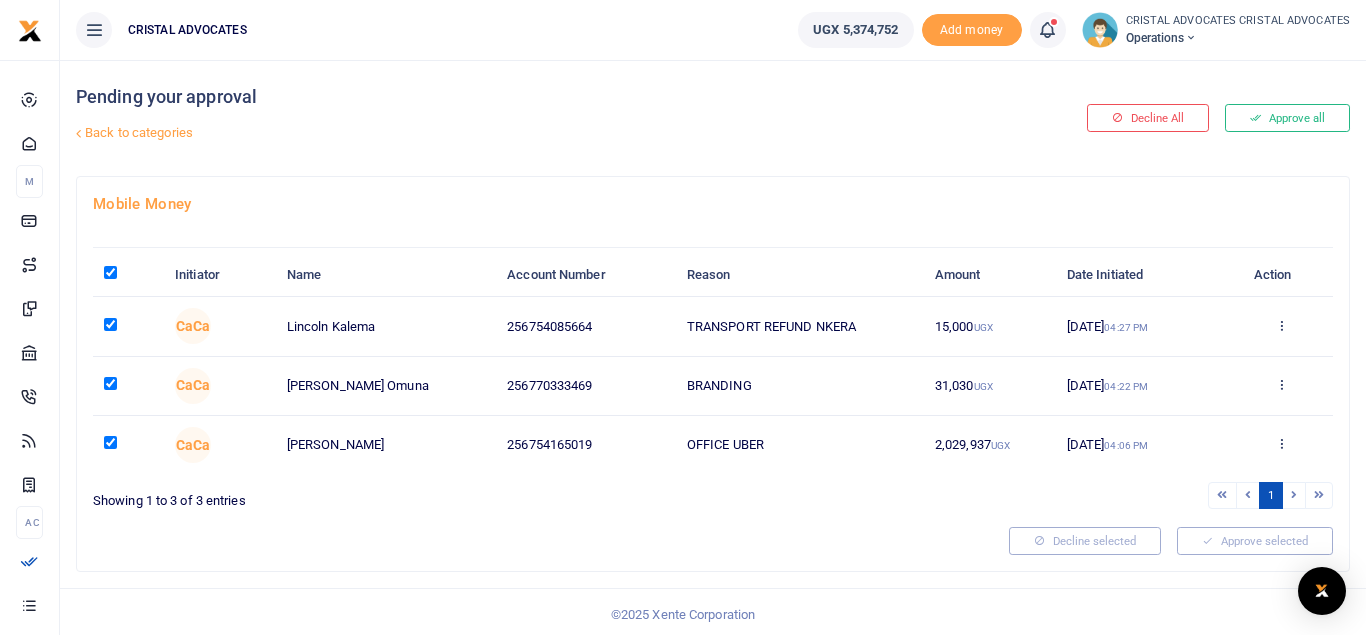 checkbox on "true" 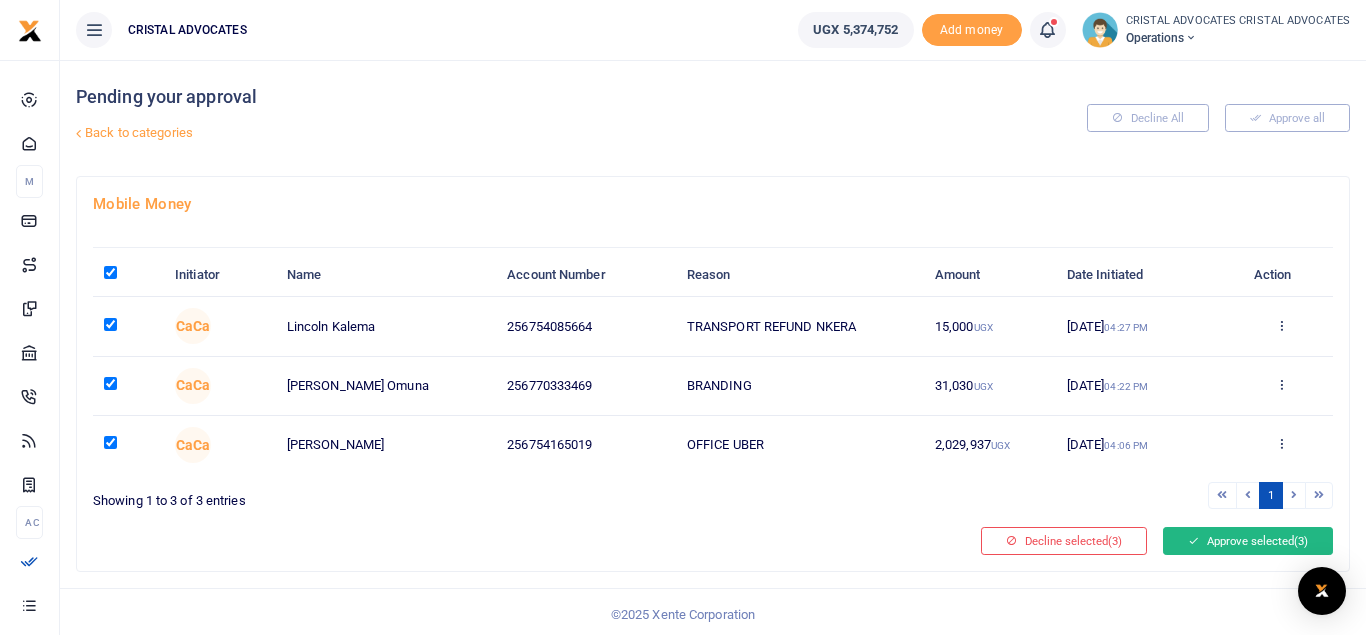 click on "Approve selected  (3)" at bounding box center (1248, 541) 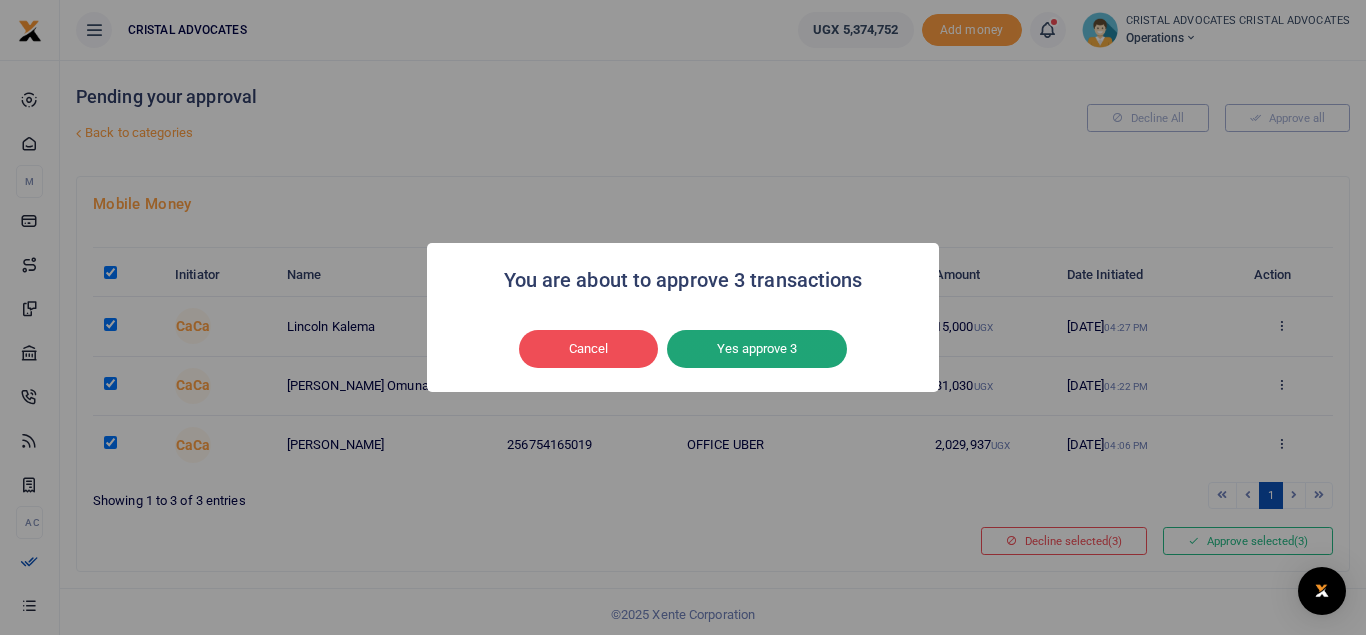 click on "Yes approve 3" at bounding box center [757, 349] 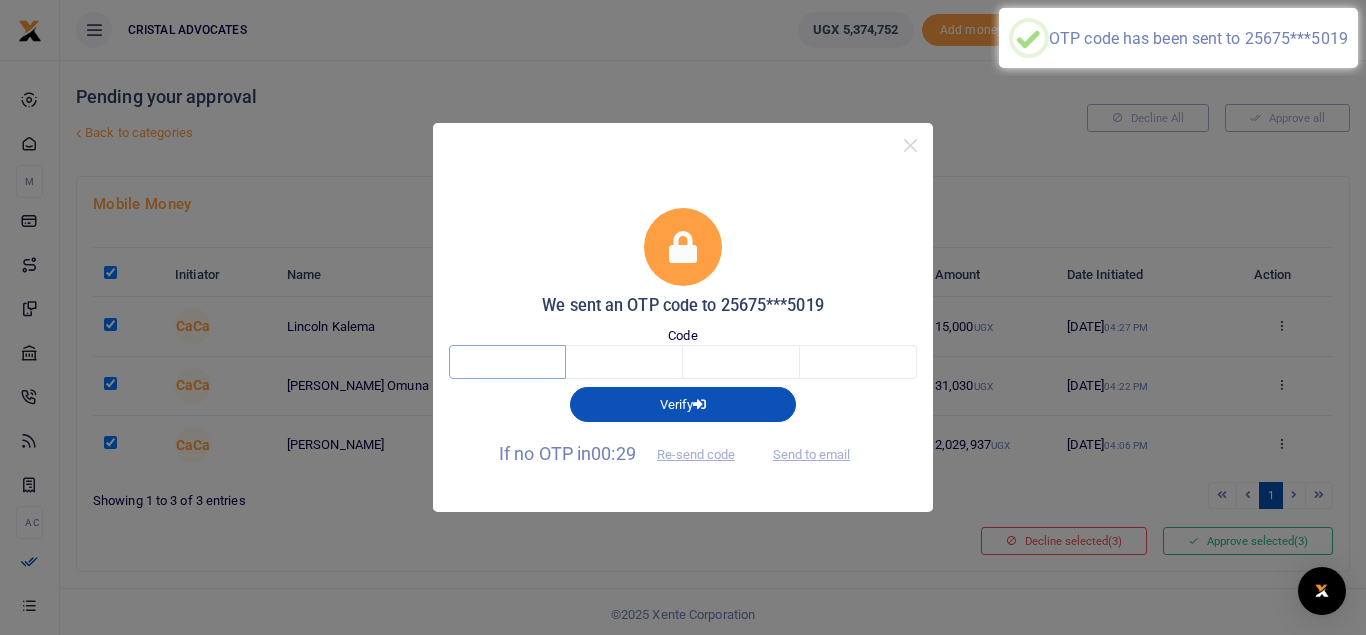 click at bounding box center [507, 362] 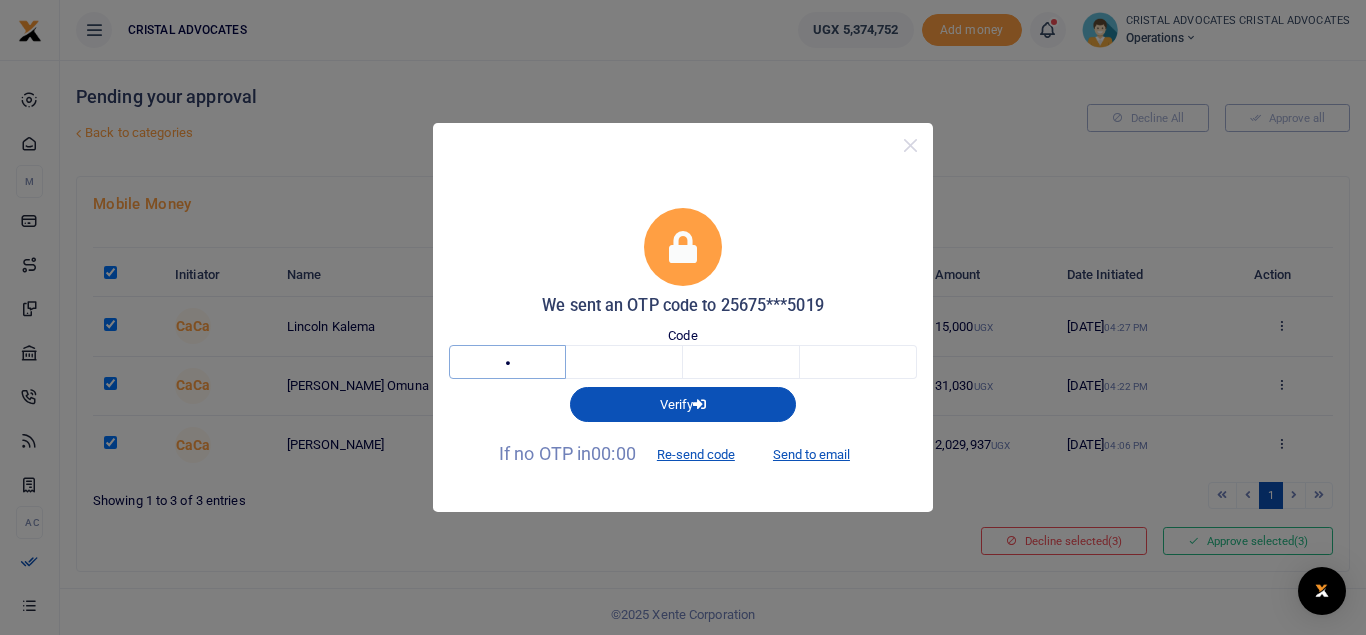 type on "2" 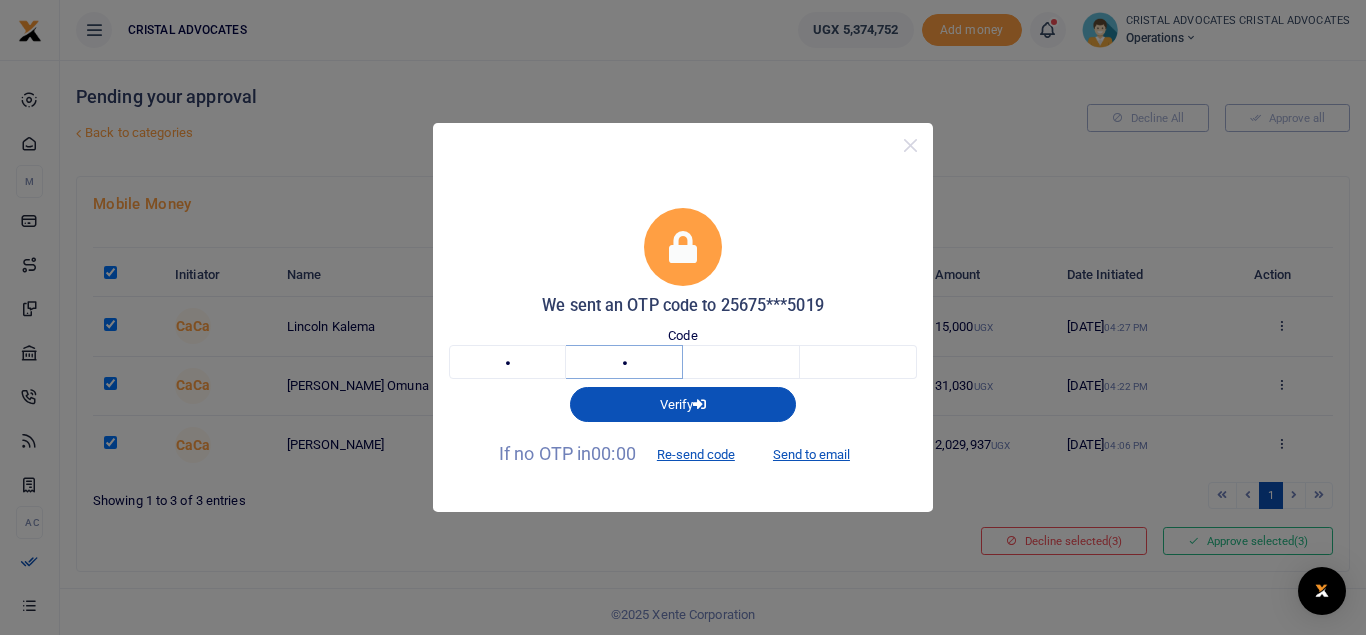 type on "1" 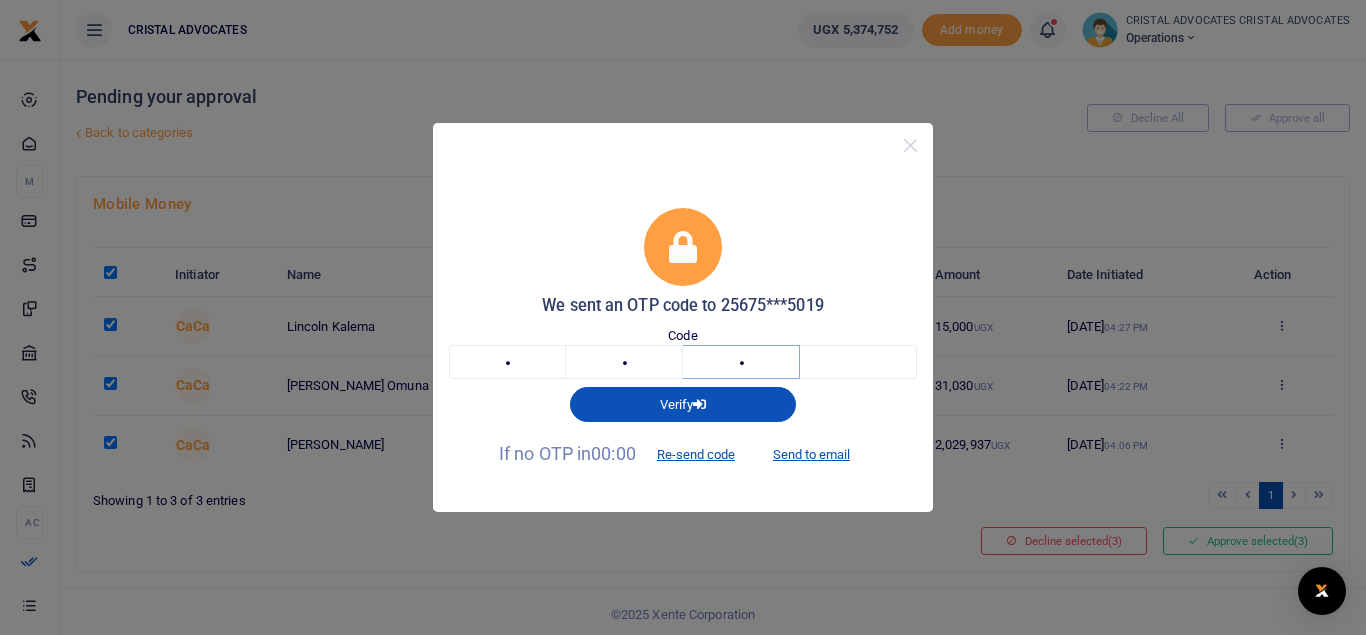 type on "2" 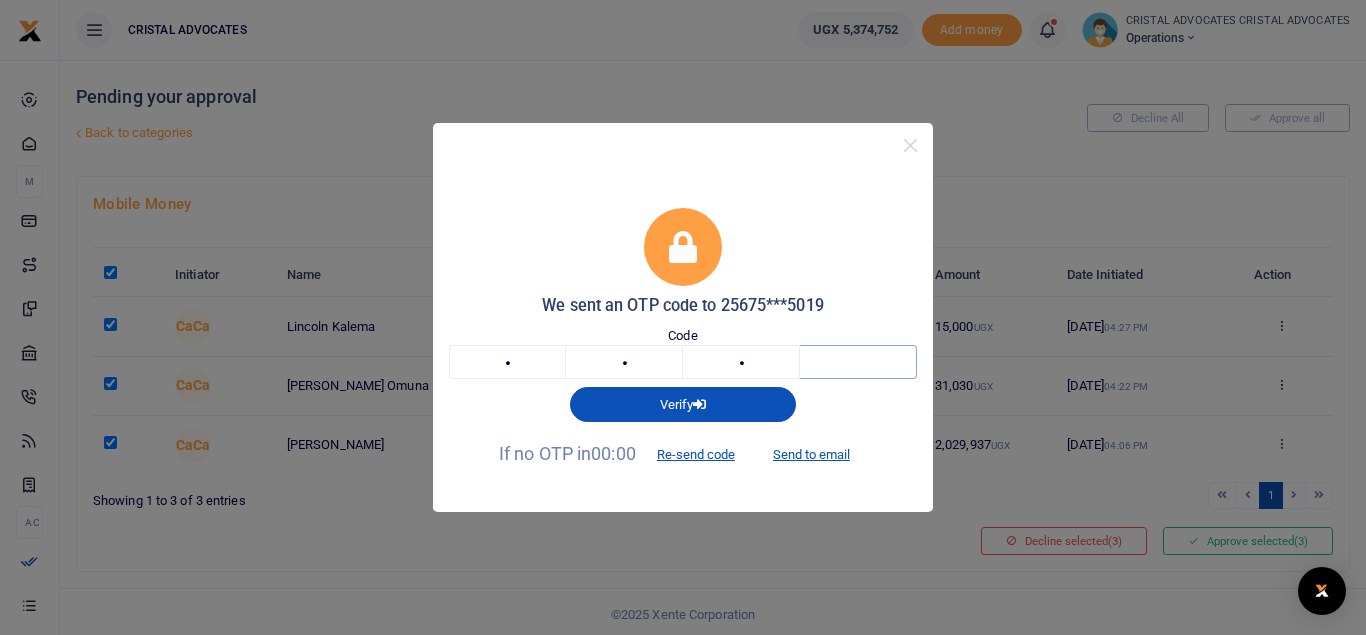 type on "9" 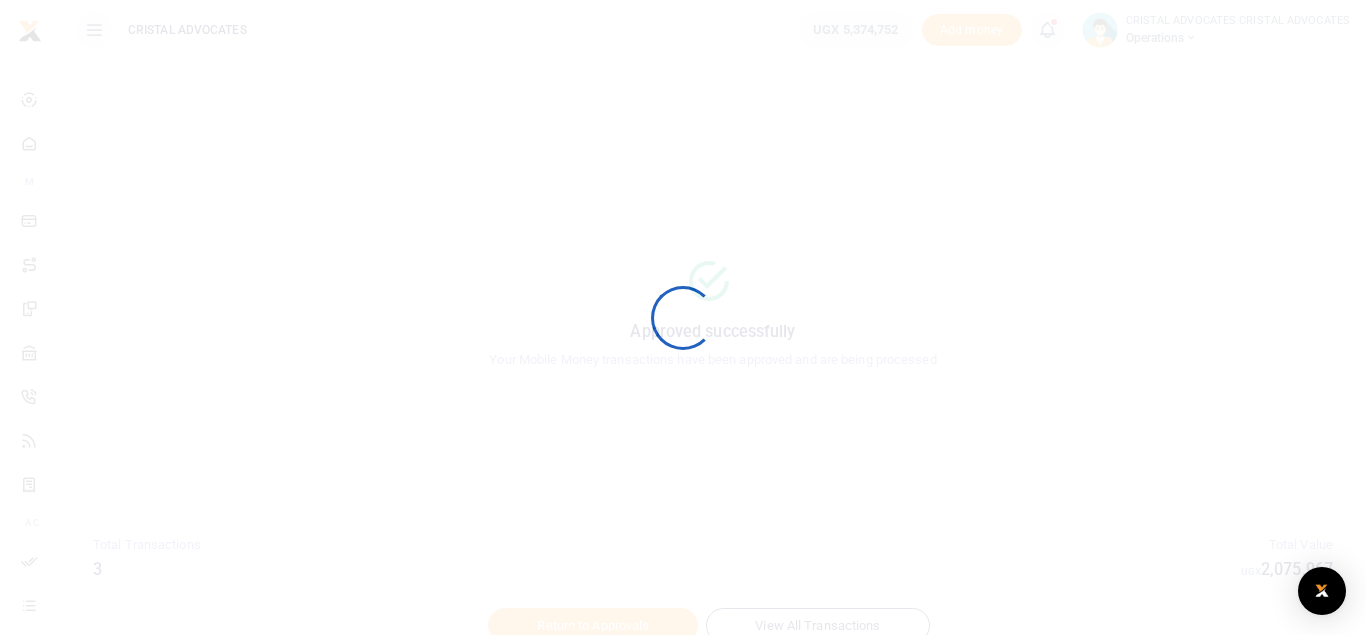 scroll, scrollTop: 0, scrollLeft: 0, axis: both 